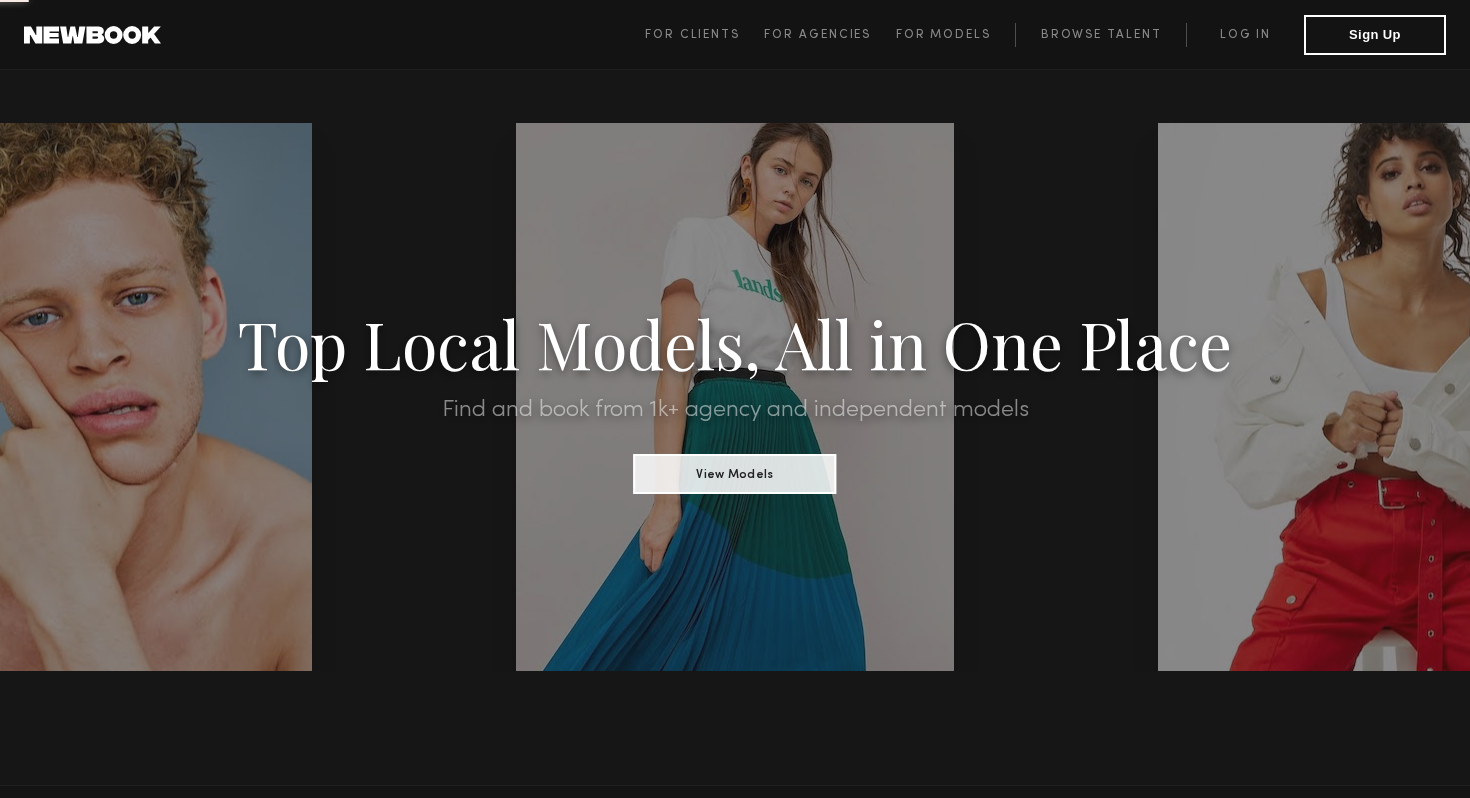 scroll, scrollTop: 0, scrollLeft: 0, axis: both 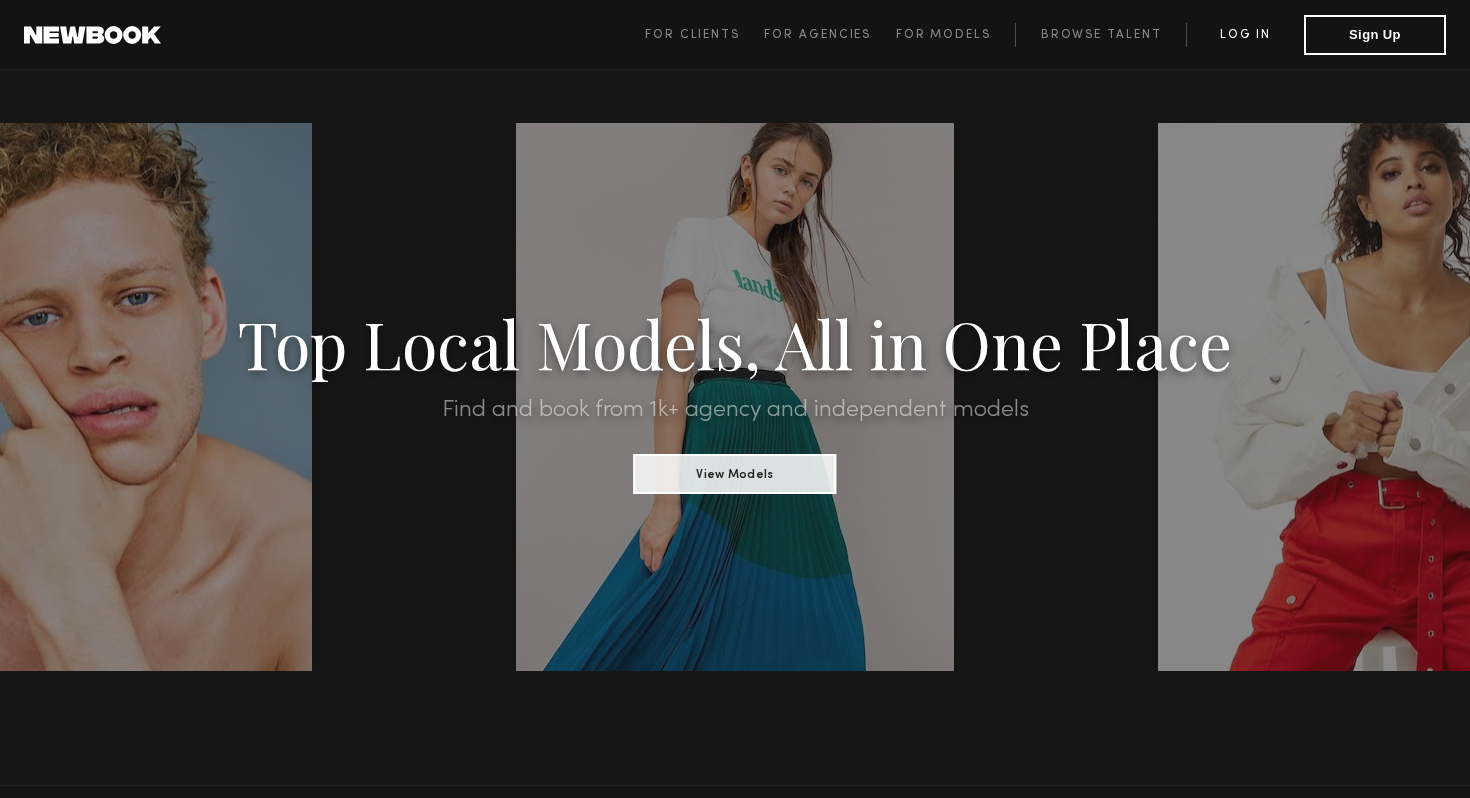 click on "Log in" 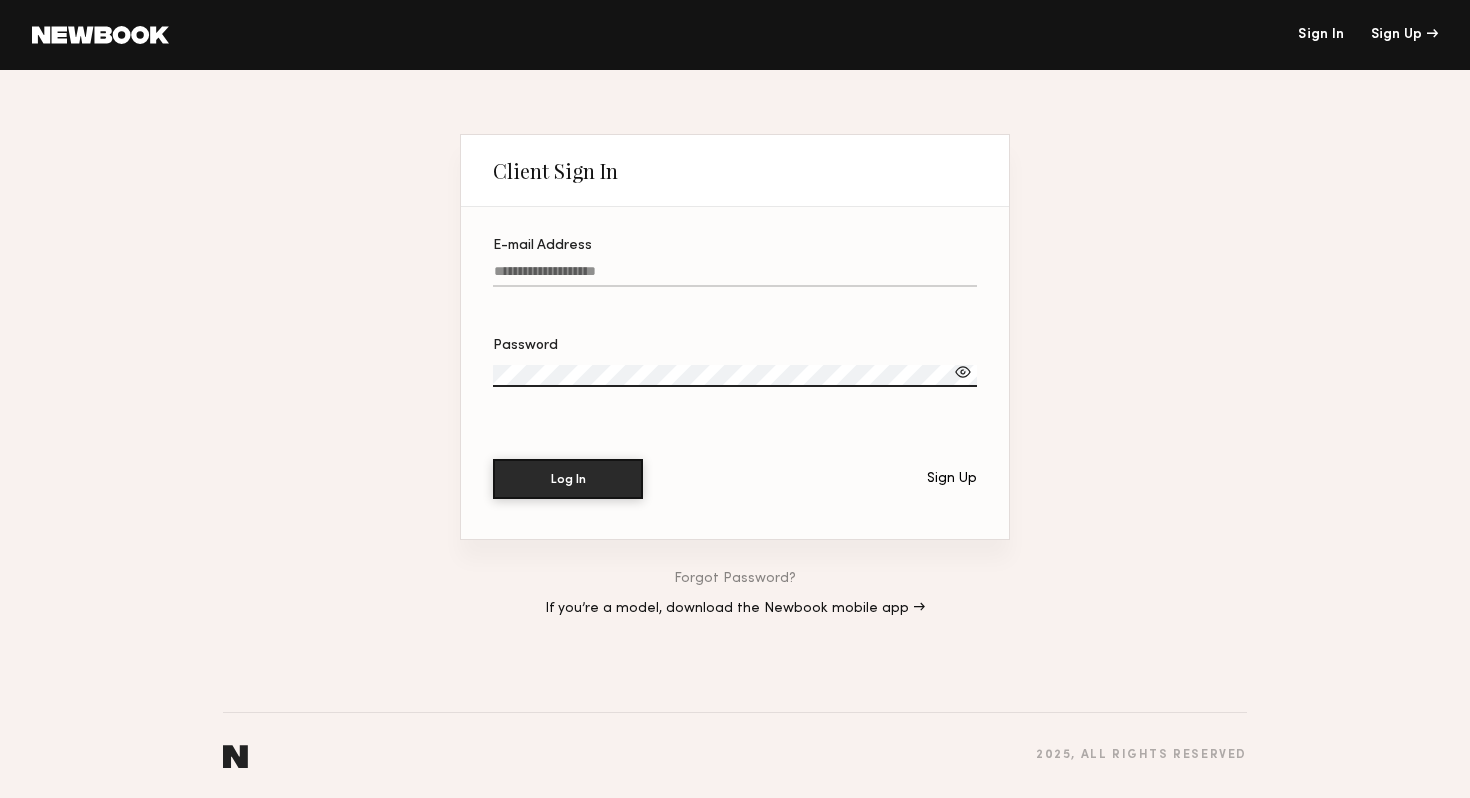click on "E-mail Address" 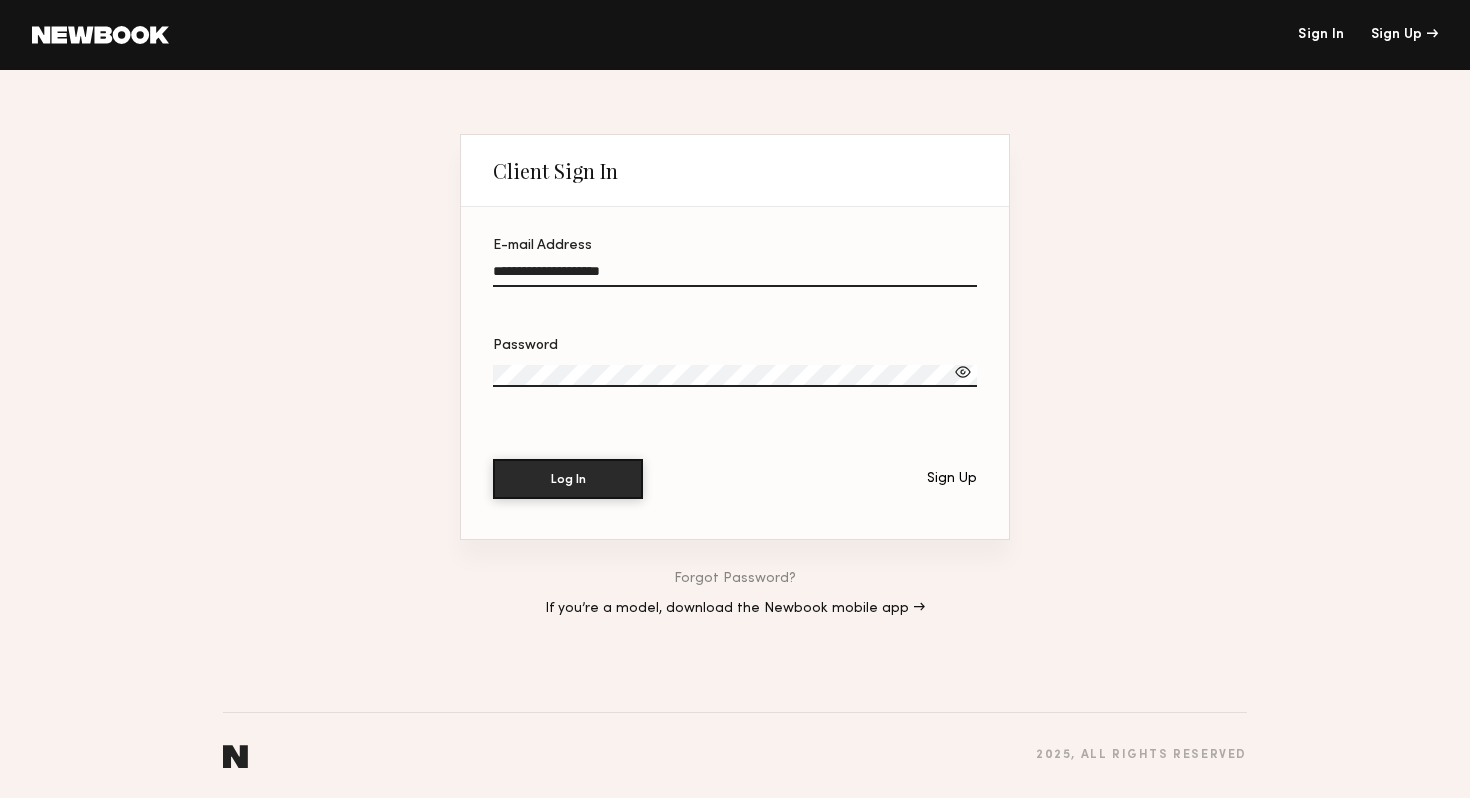 type on "**********" 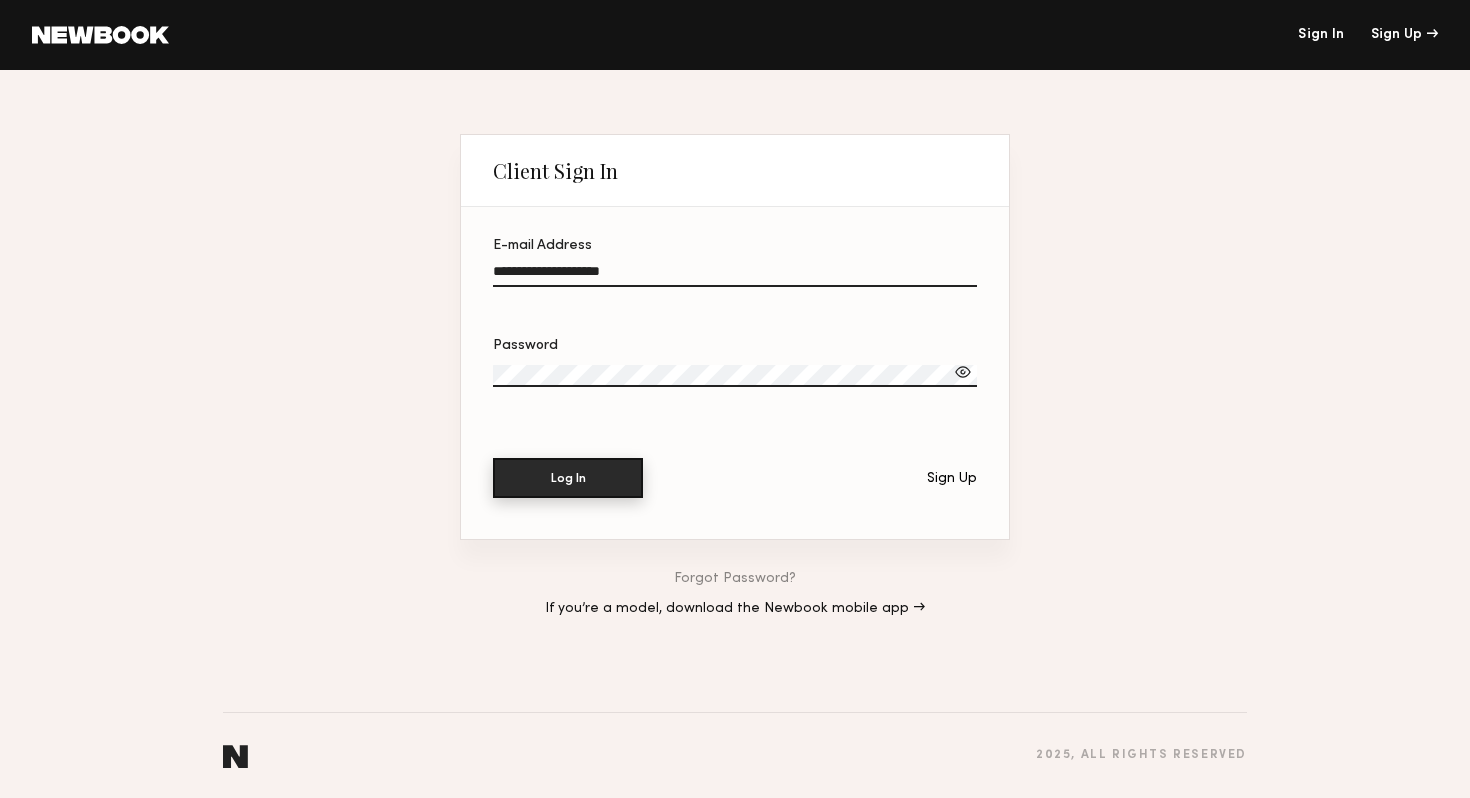 click on "Log In" 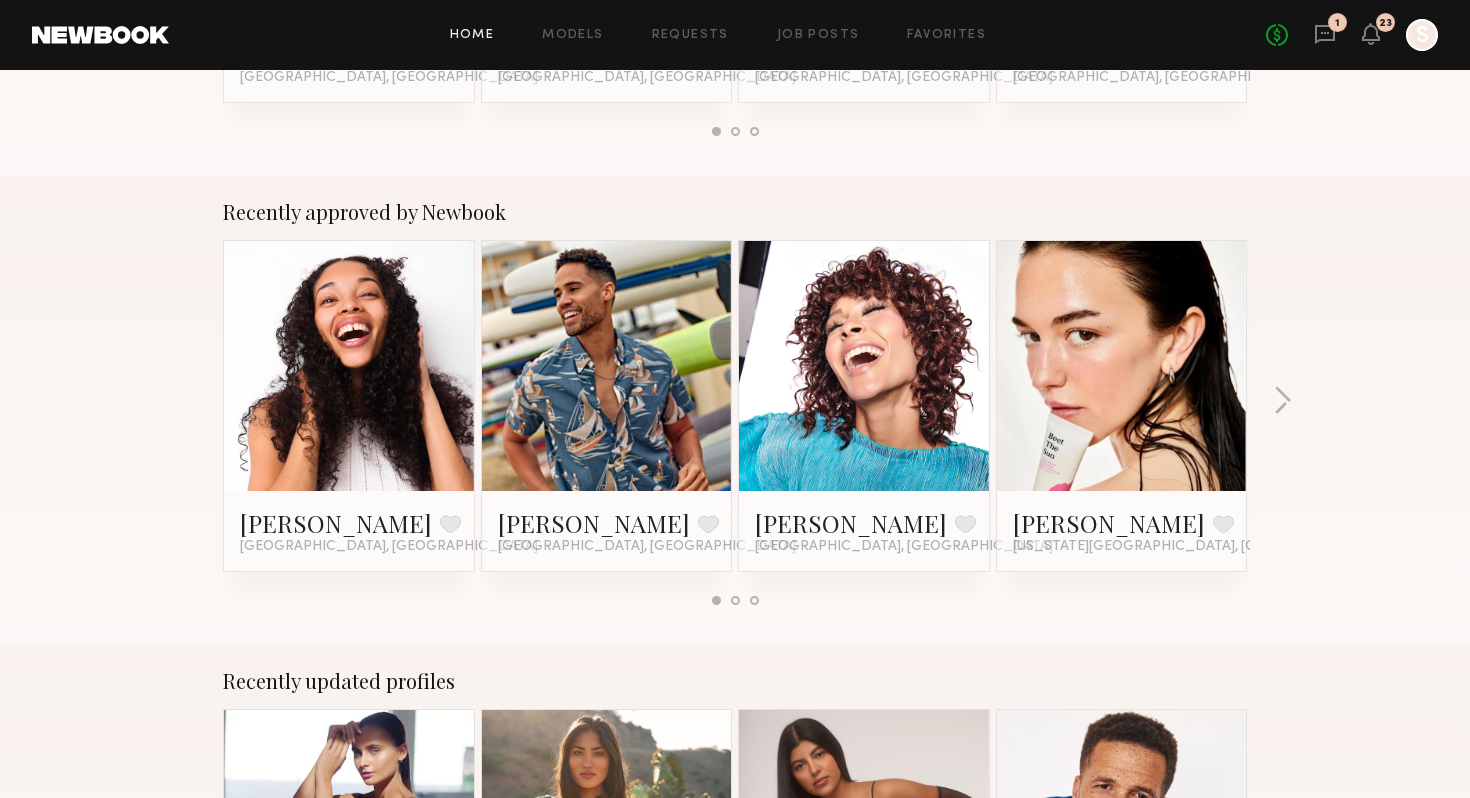 scroll, scrollTop: 682, scrollLeft: 0, axis: vertical 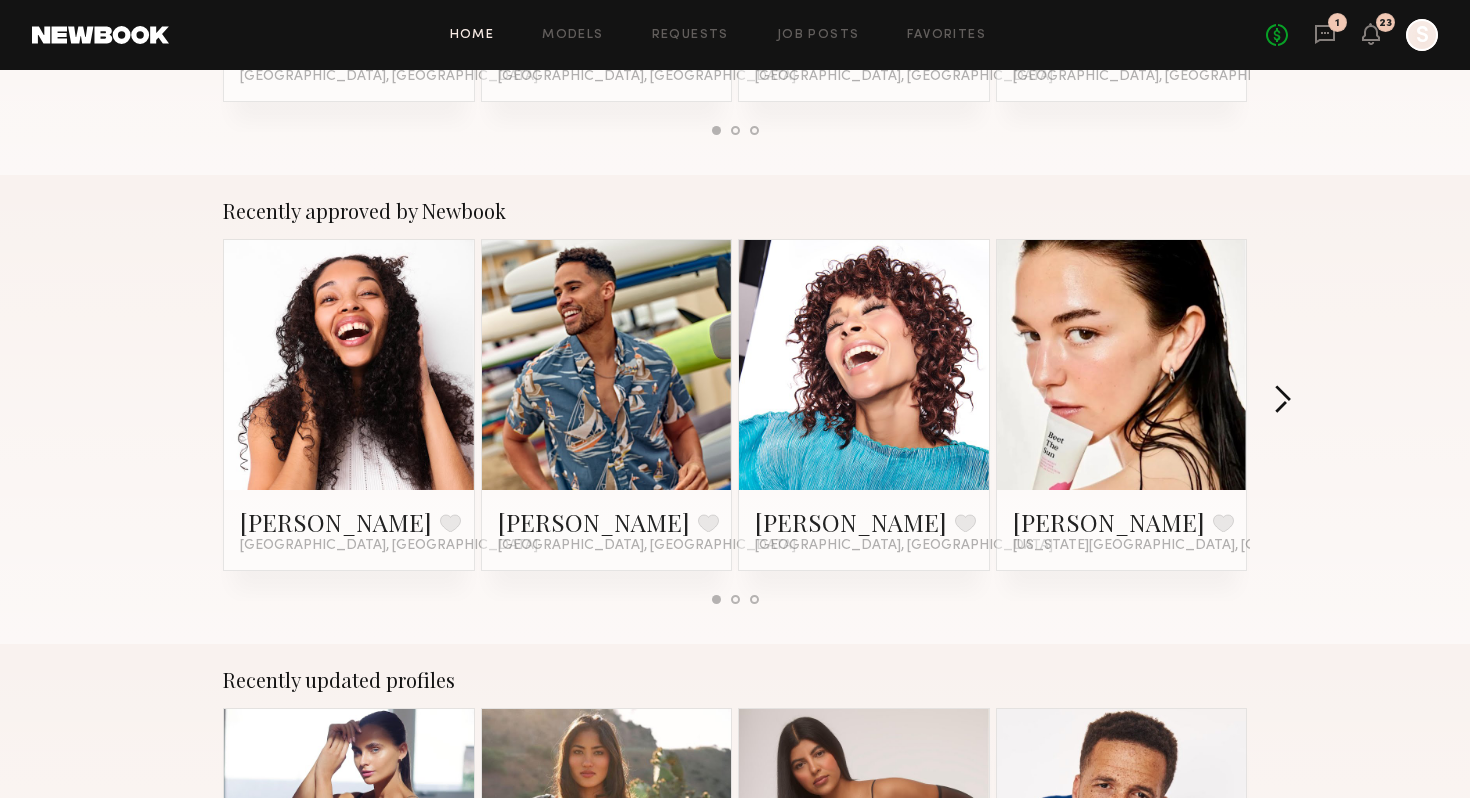 click 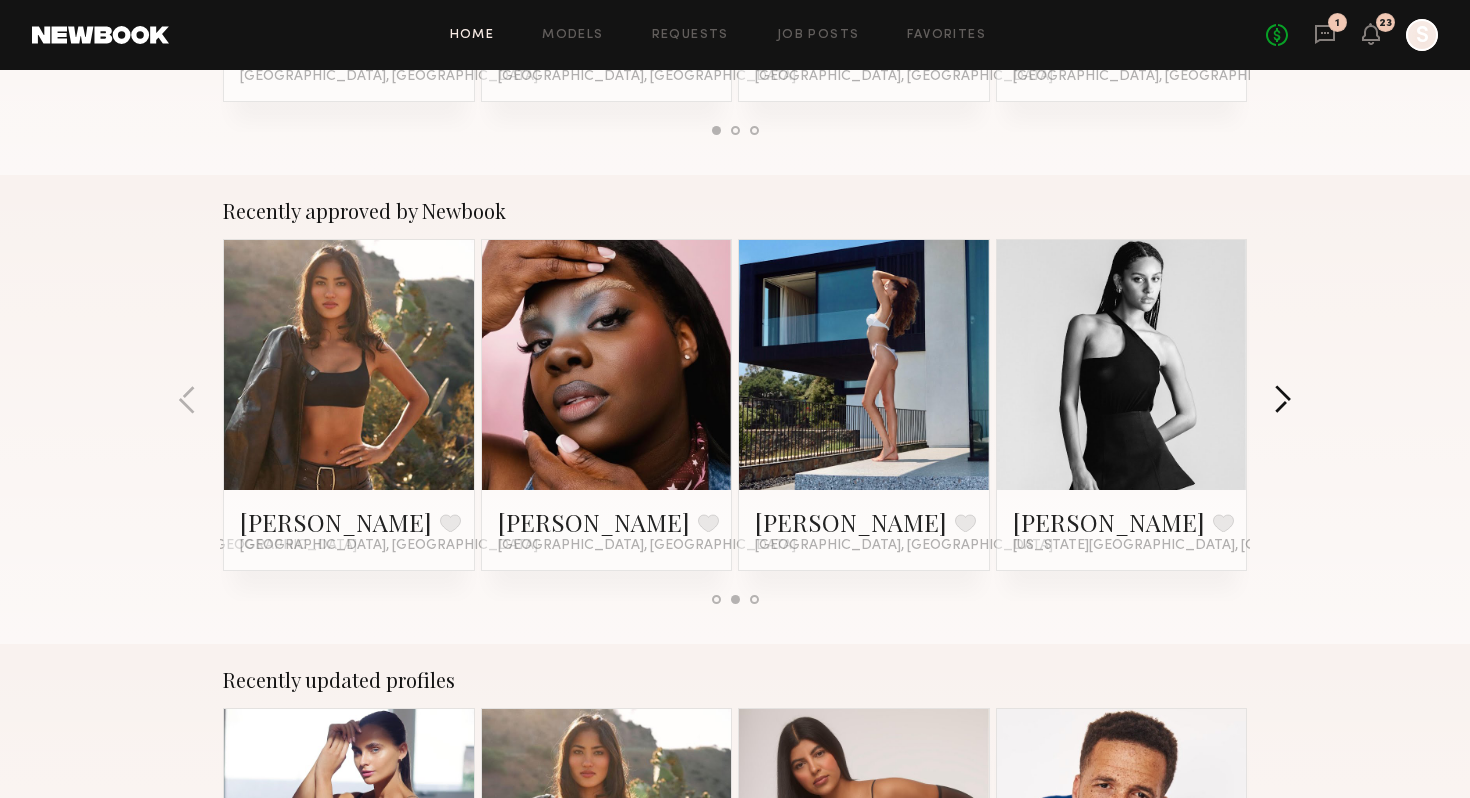 click 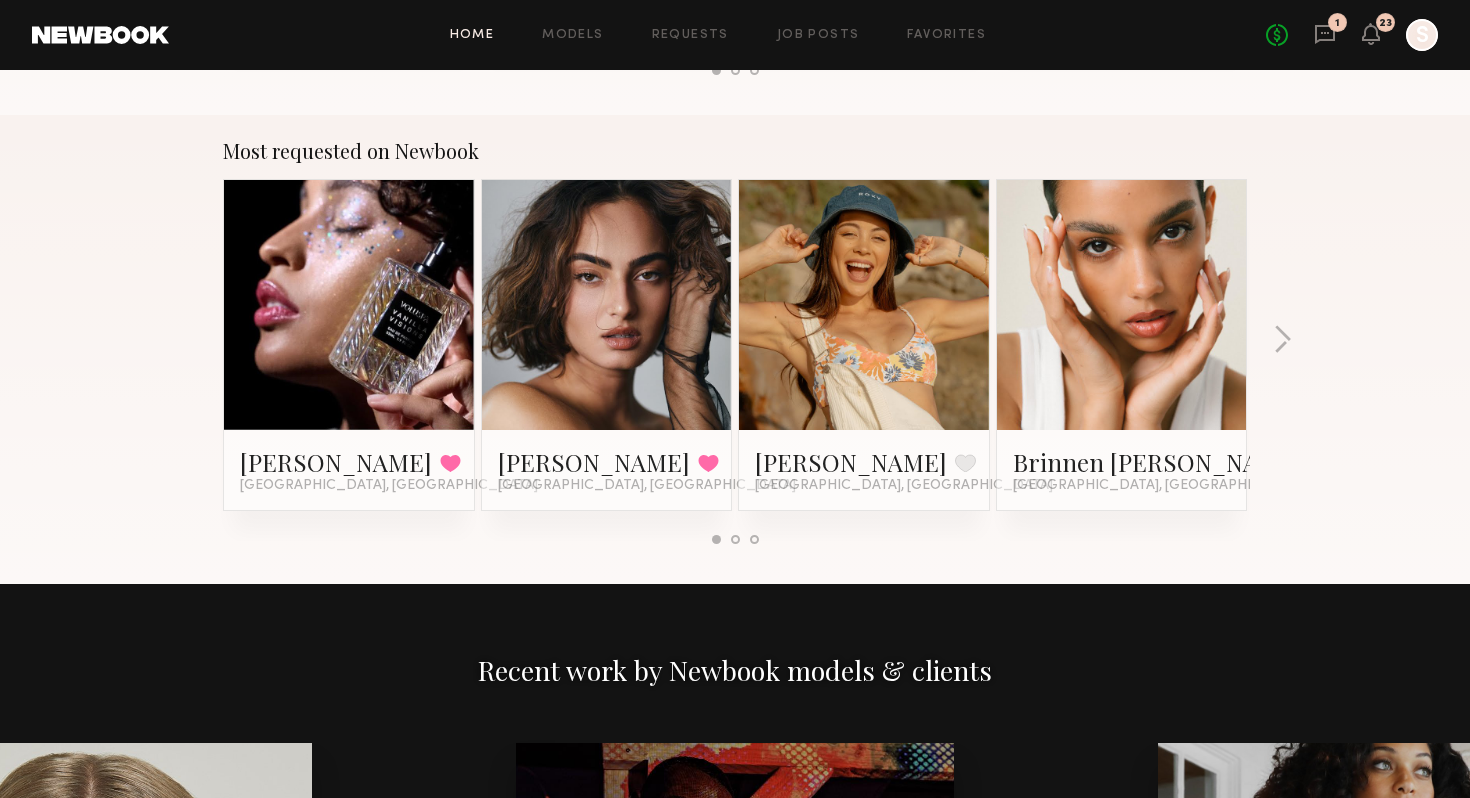 scroll, scrollTop: 1682, scrollLeft: 0, axis: vertical 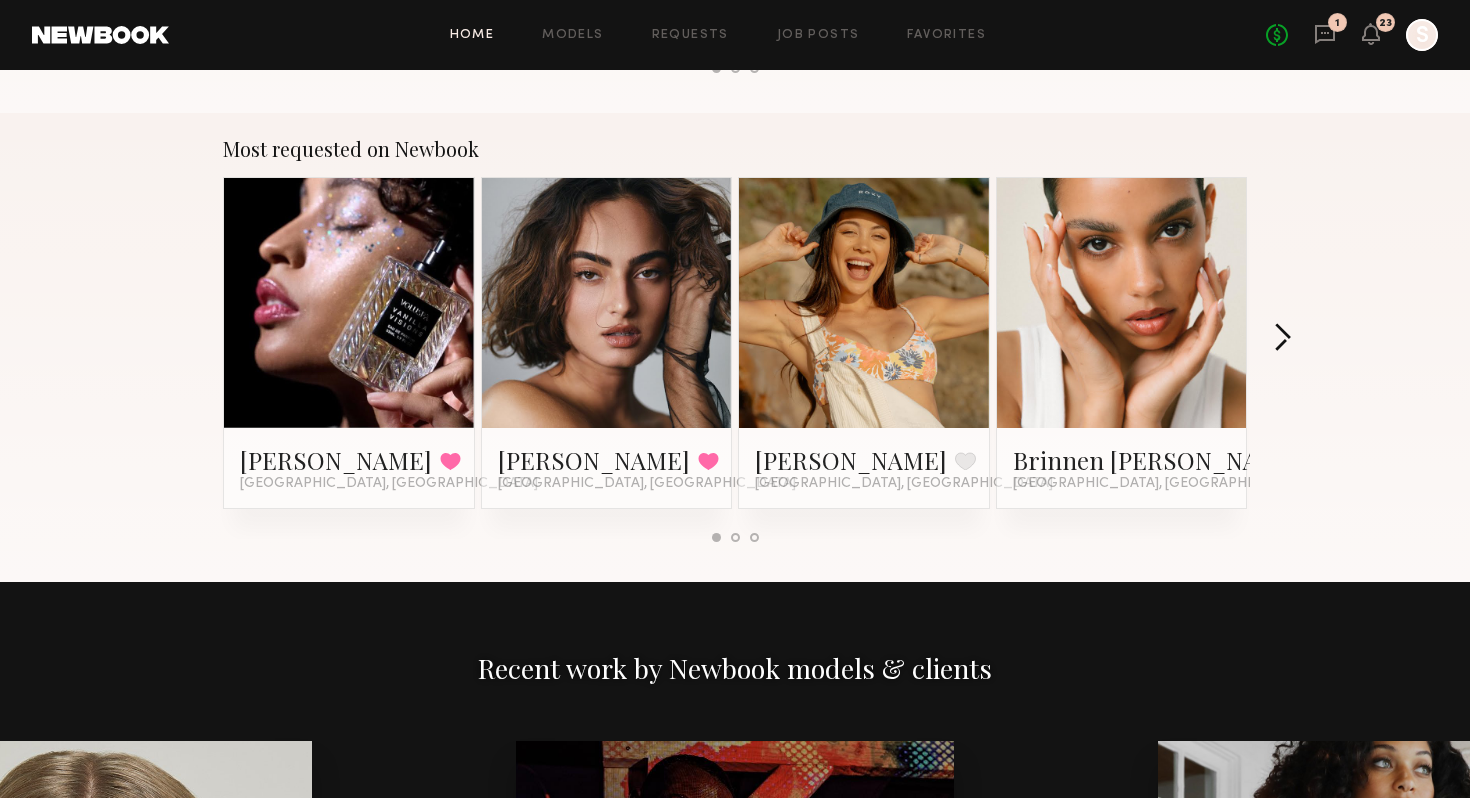 click 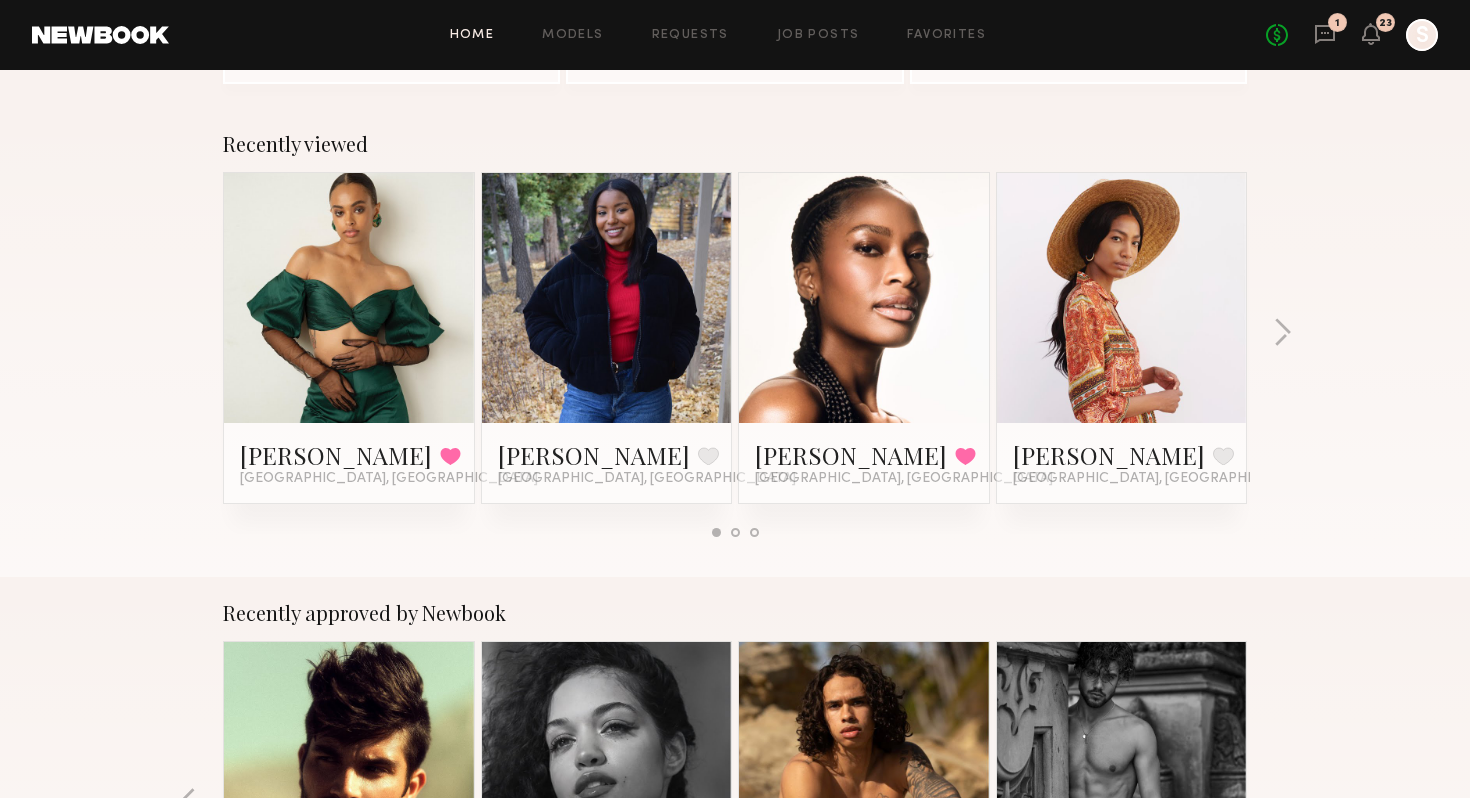 scroll, scrollTop: 0, scrollLeft: 0, axis: both 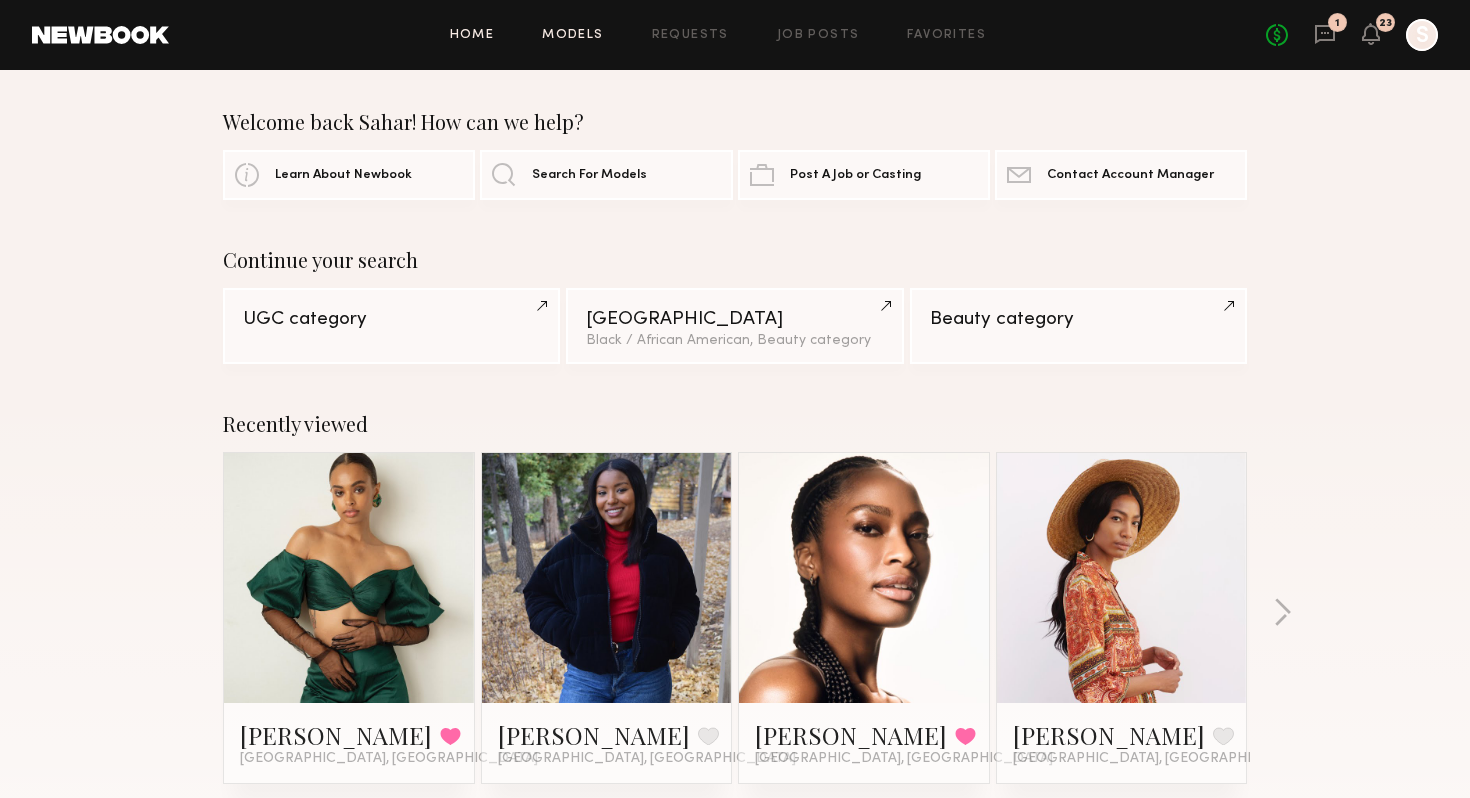 click on "Models" 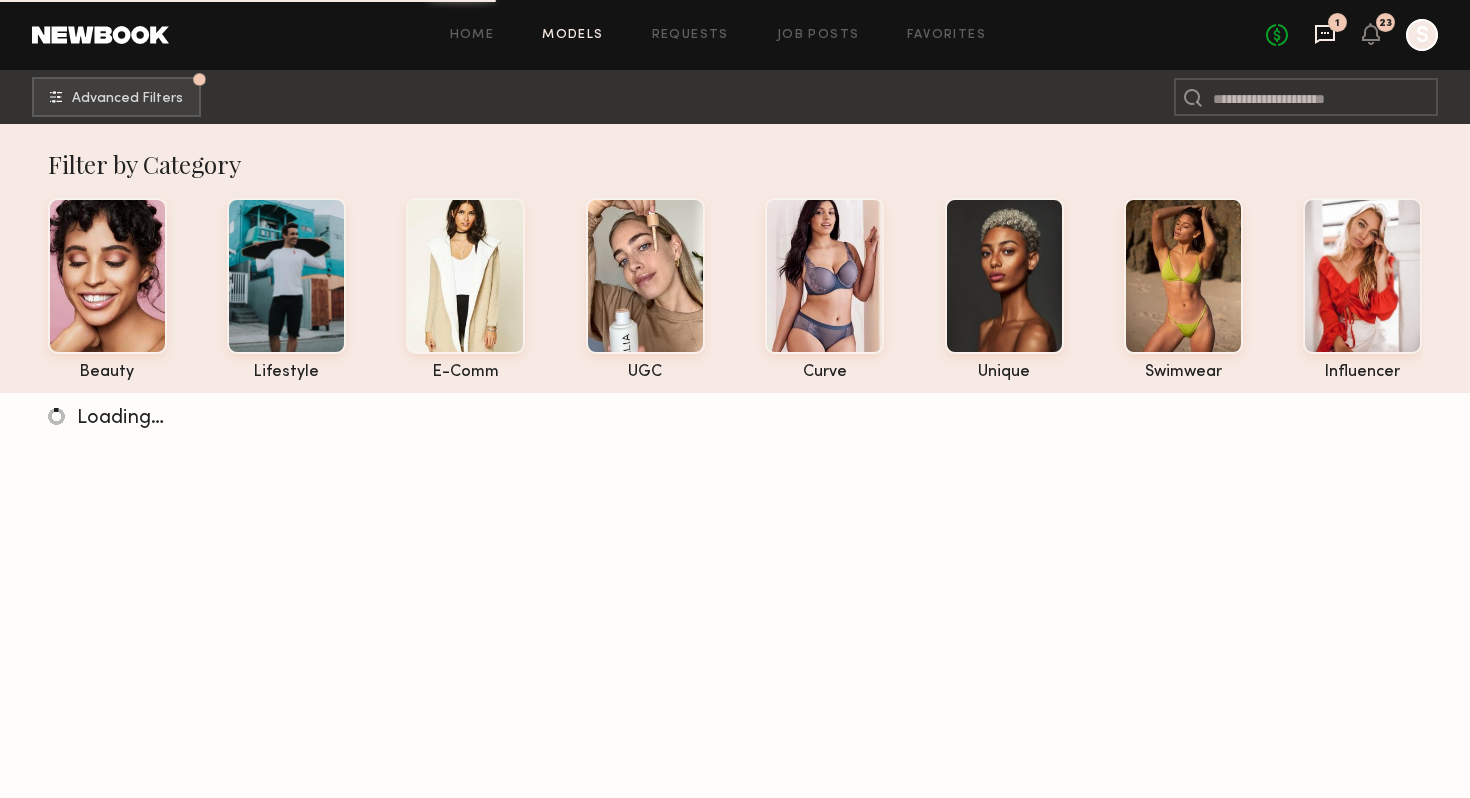 click 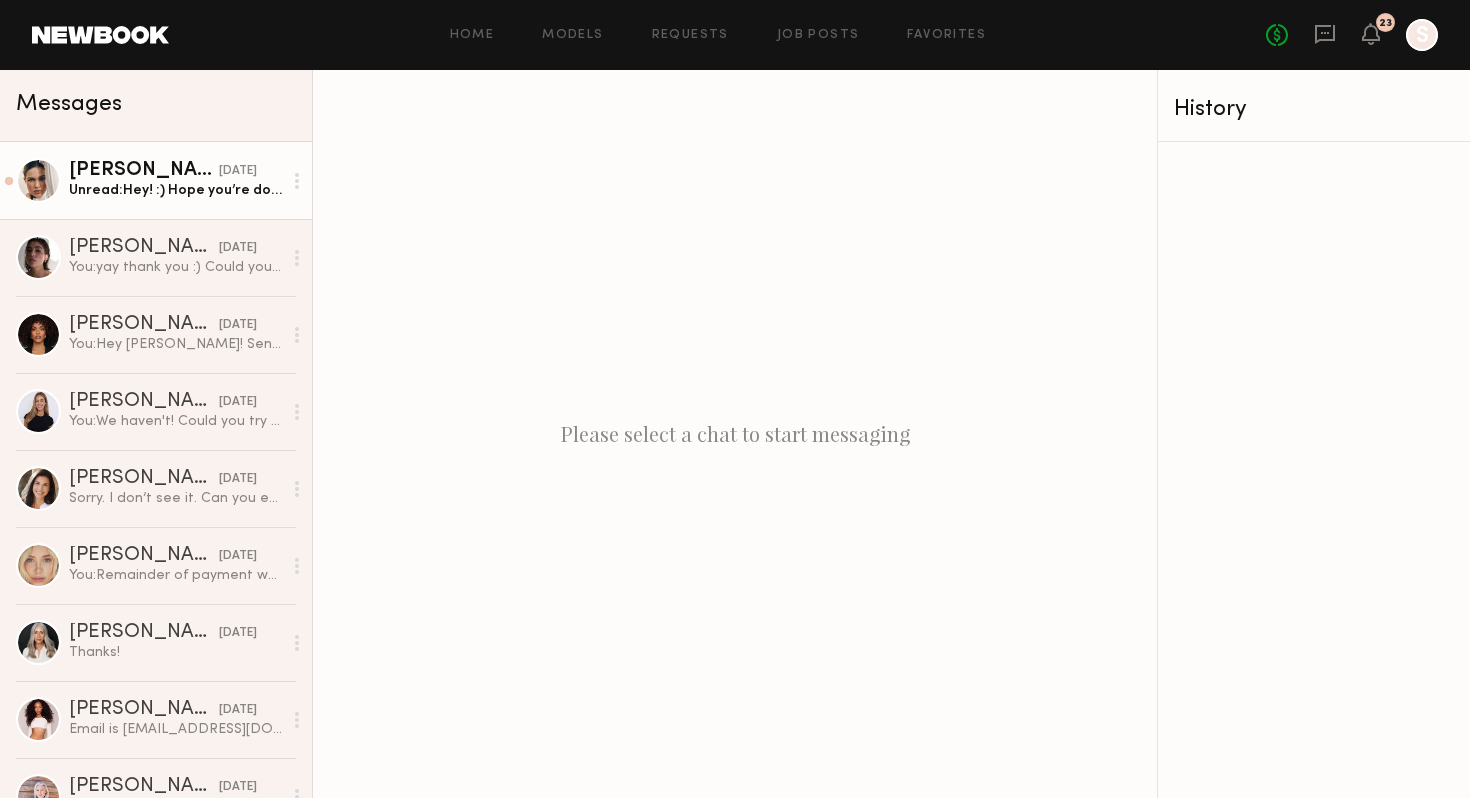 click on "[PERSON_NAME] [DATE] Unread:  Hey! :) Hope you’re doing well! I just wanted to follow up now that the trial period is over to see if you would like to continue running the ad with my photo?" 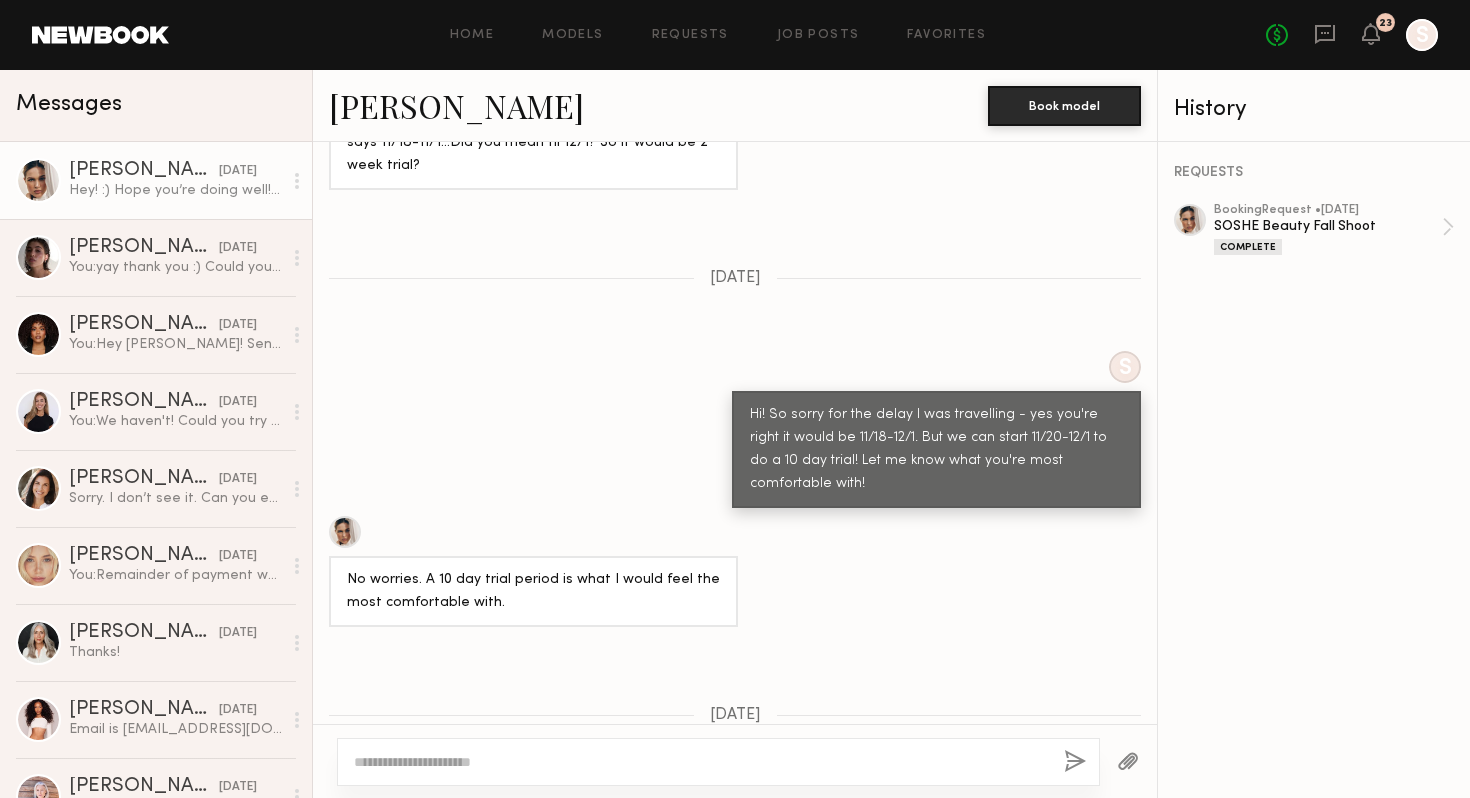 scroll, scrollTop: 1923, scrollLeft: 0, axis: vertical 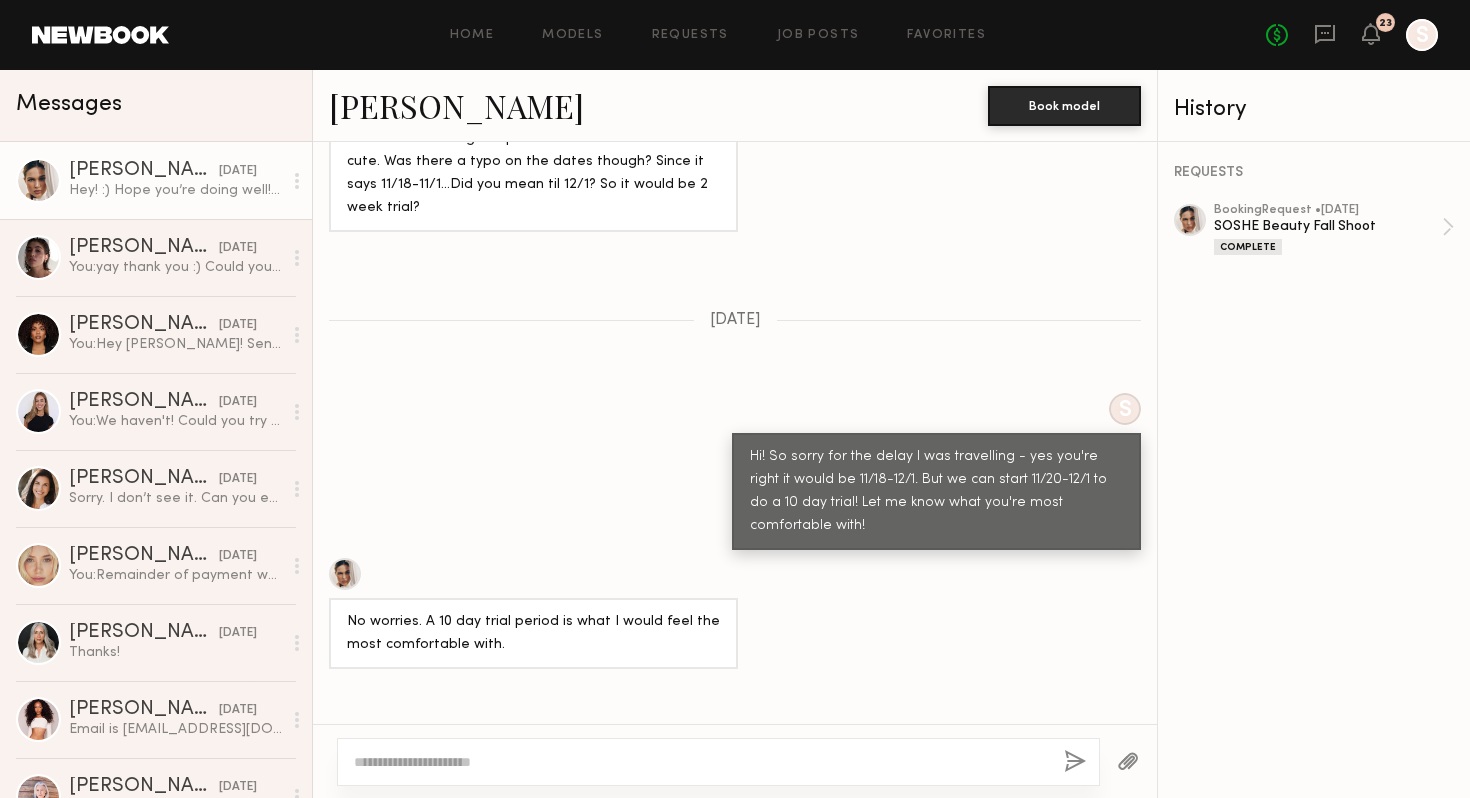 click 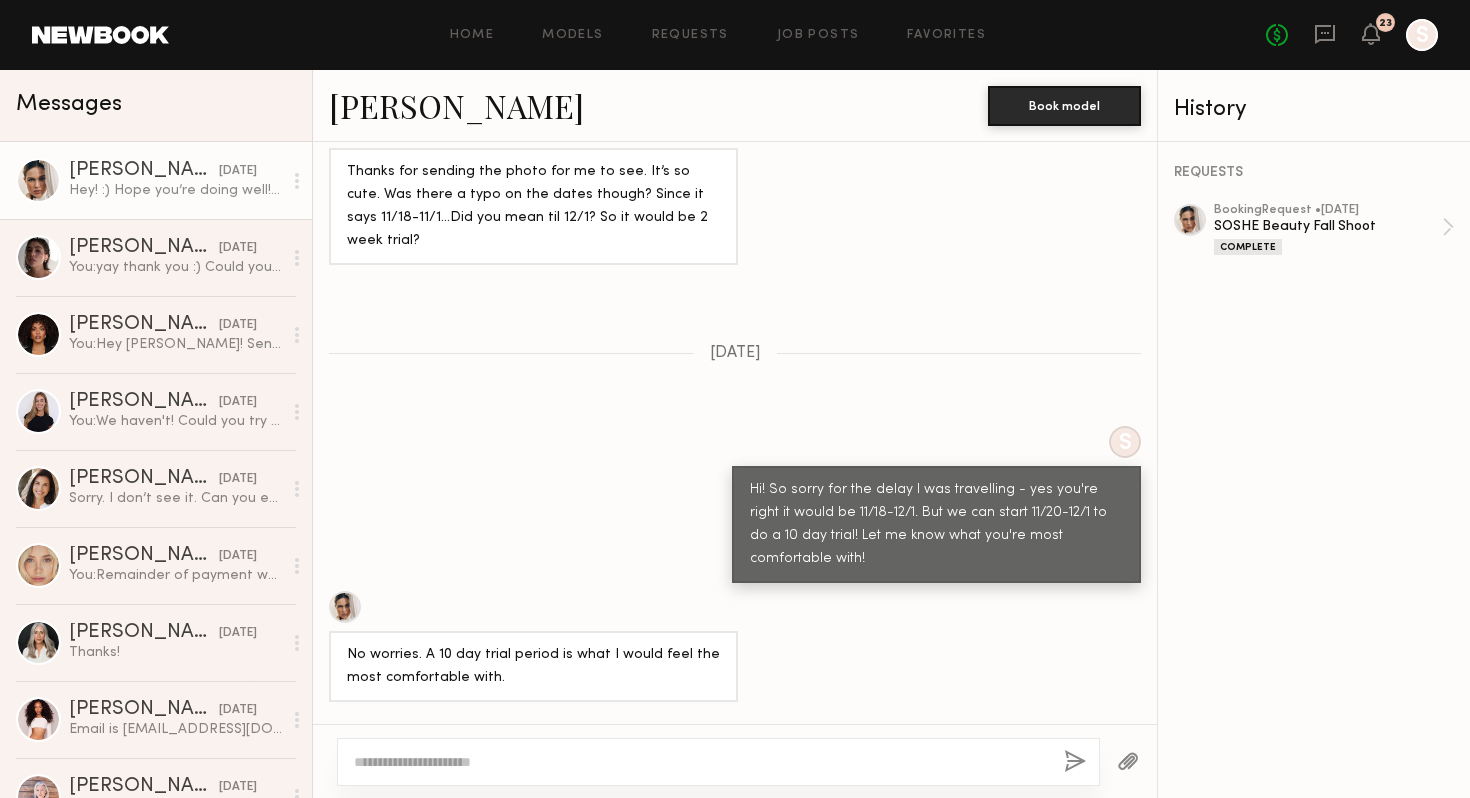 scroll, scrollTop: 1866, scrollLeft: 0, axis: vertical 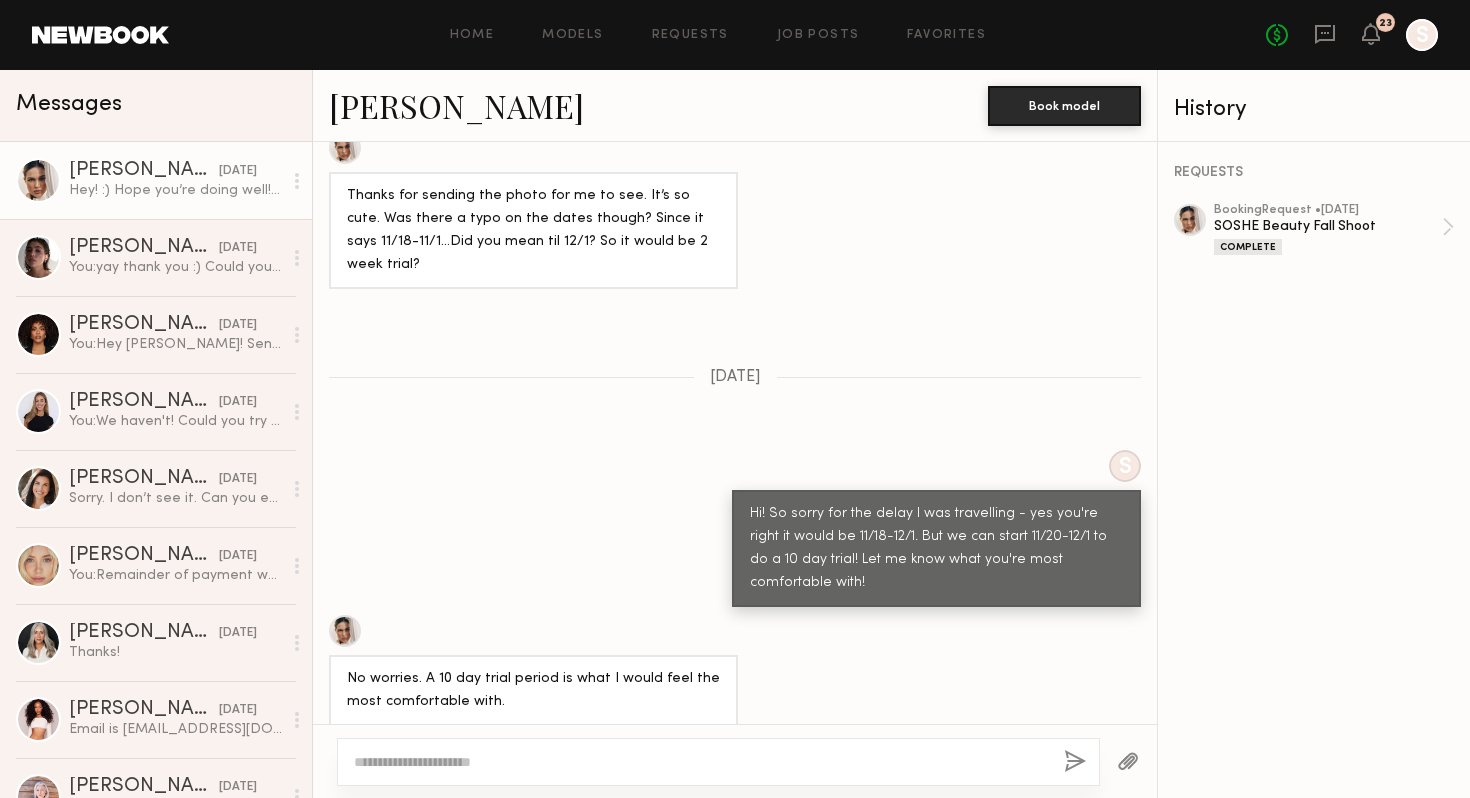 click 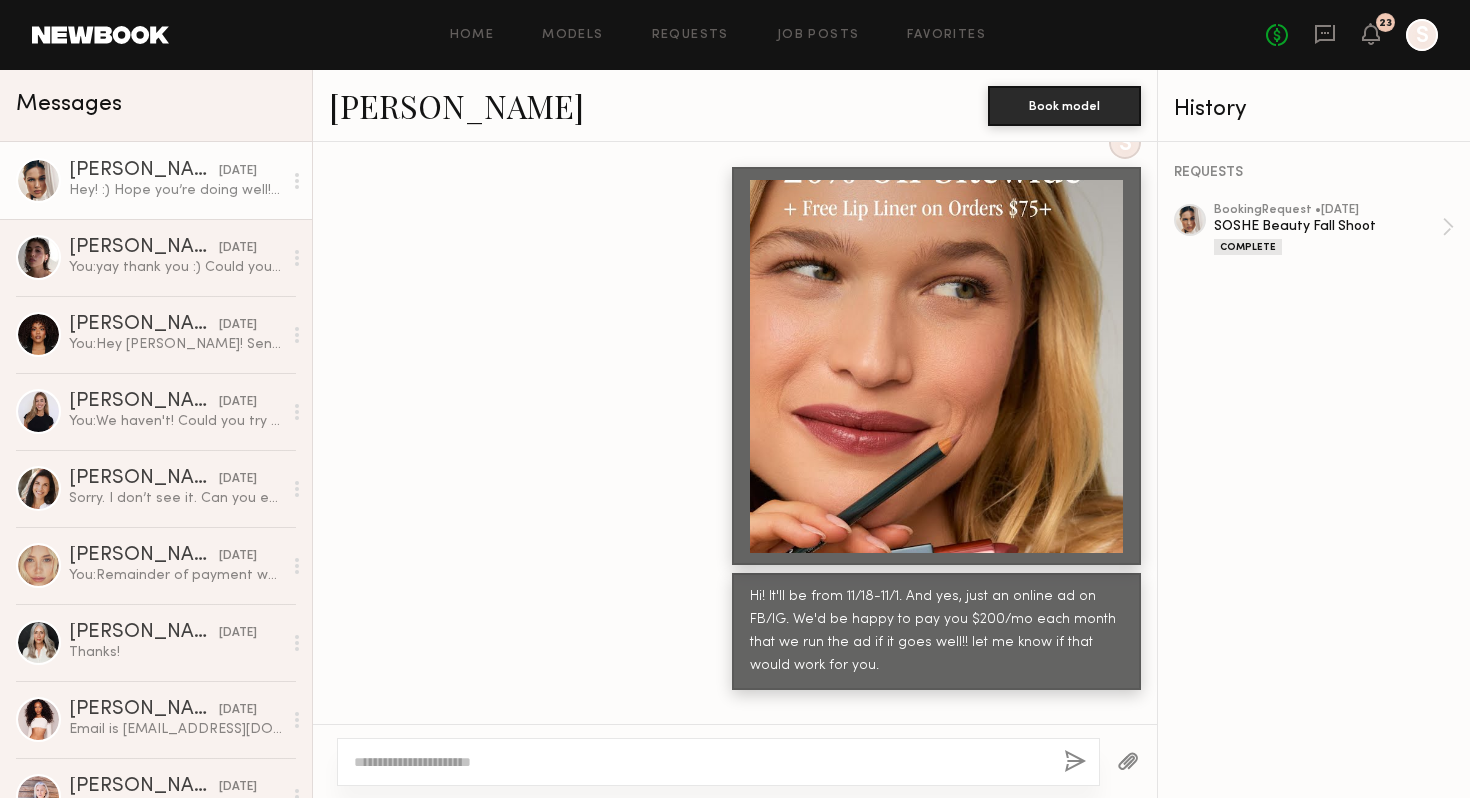 click on "Home Models Requests Job Posts Favorites Sign Out No fees up to $5,000 23 S" 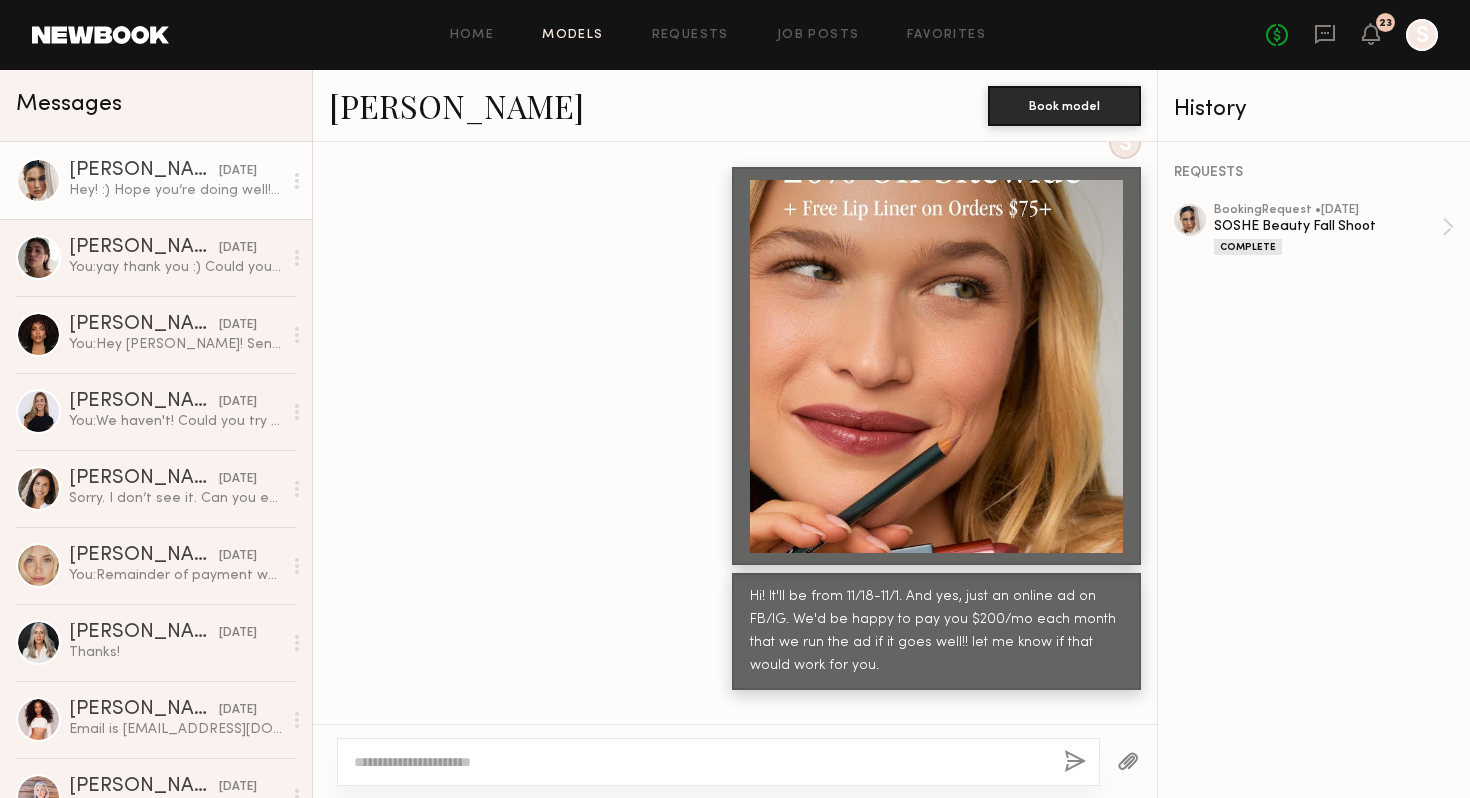 click on "Models" 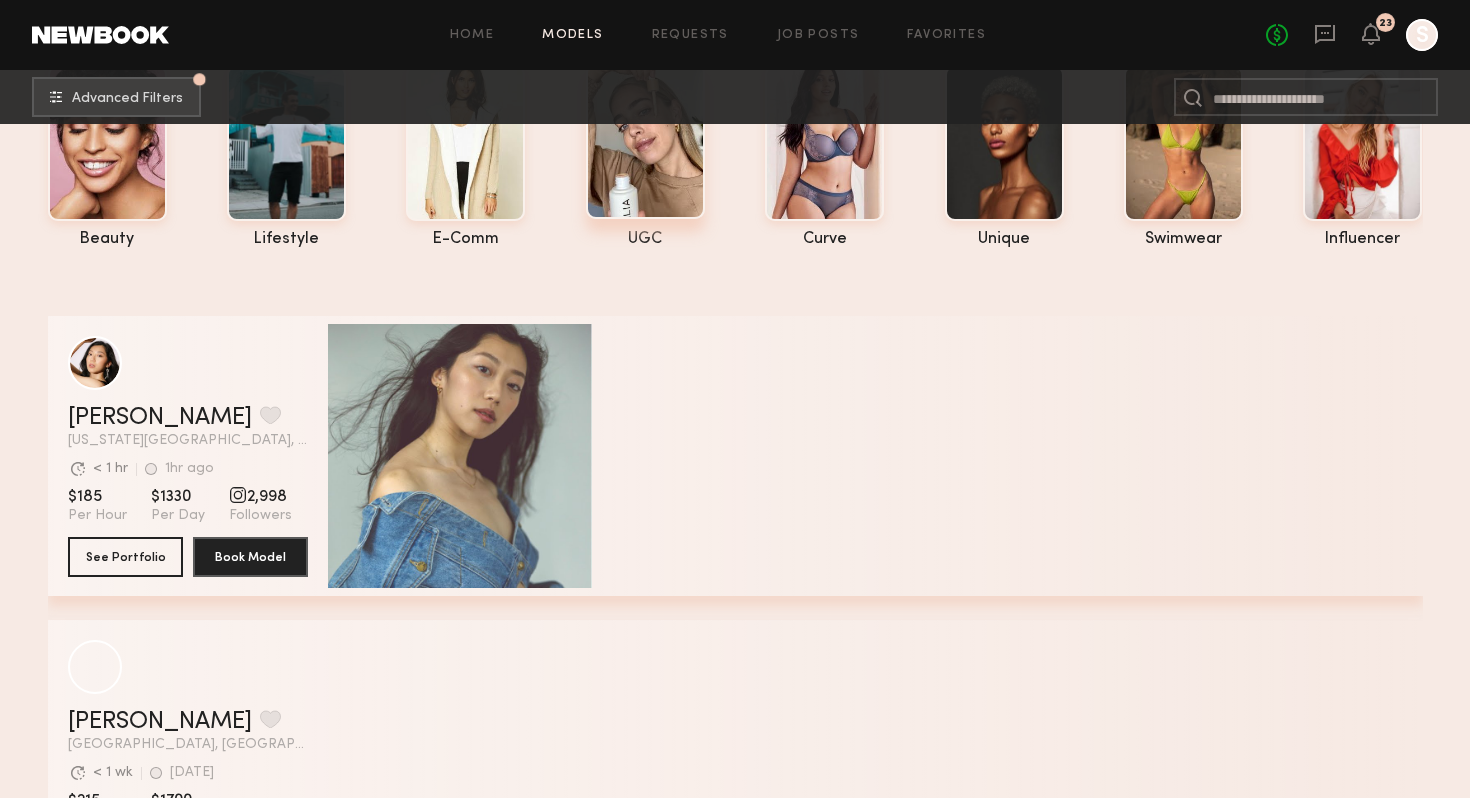 scroll, scrollTop: 142, scrollLeft: 0, axis: vertical 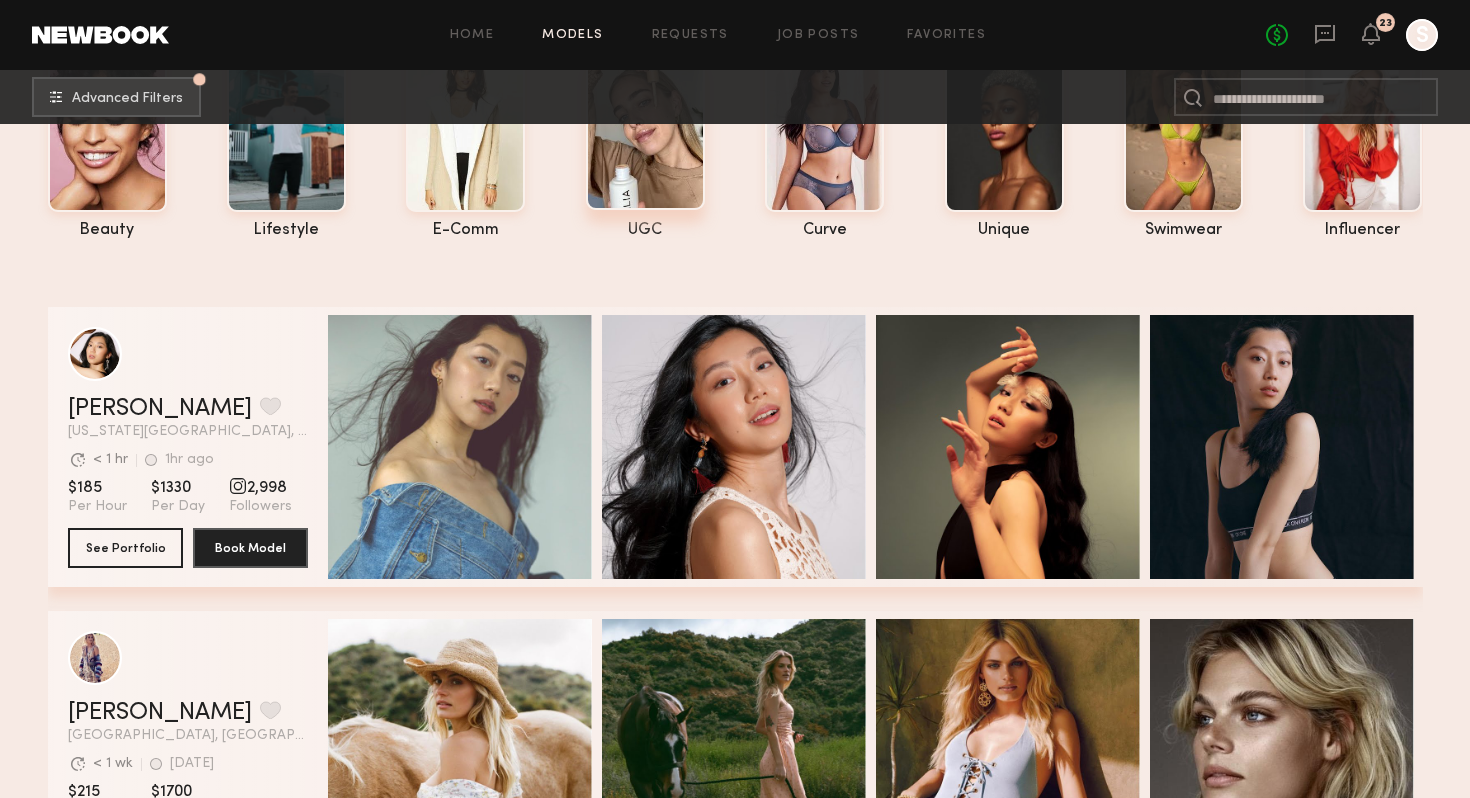 click 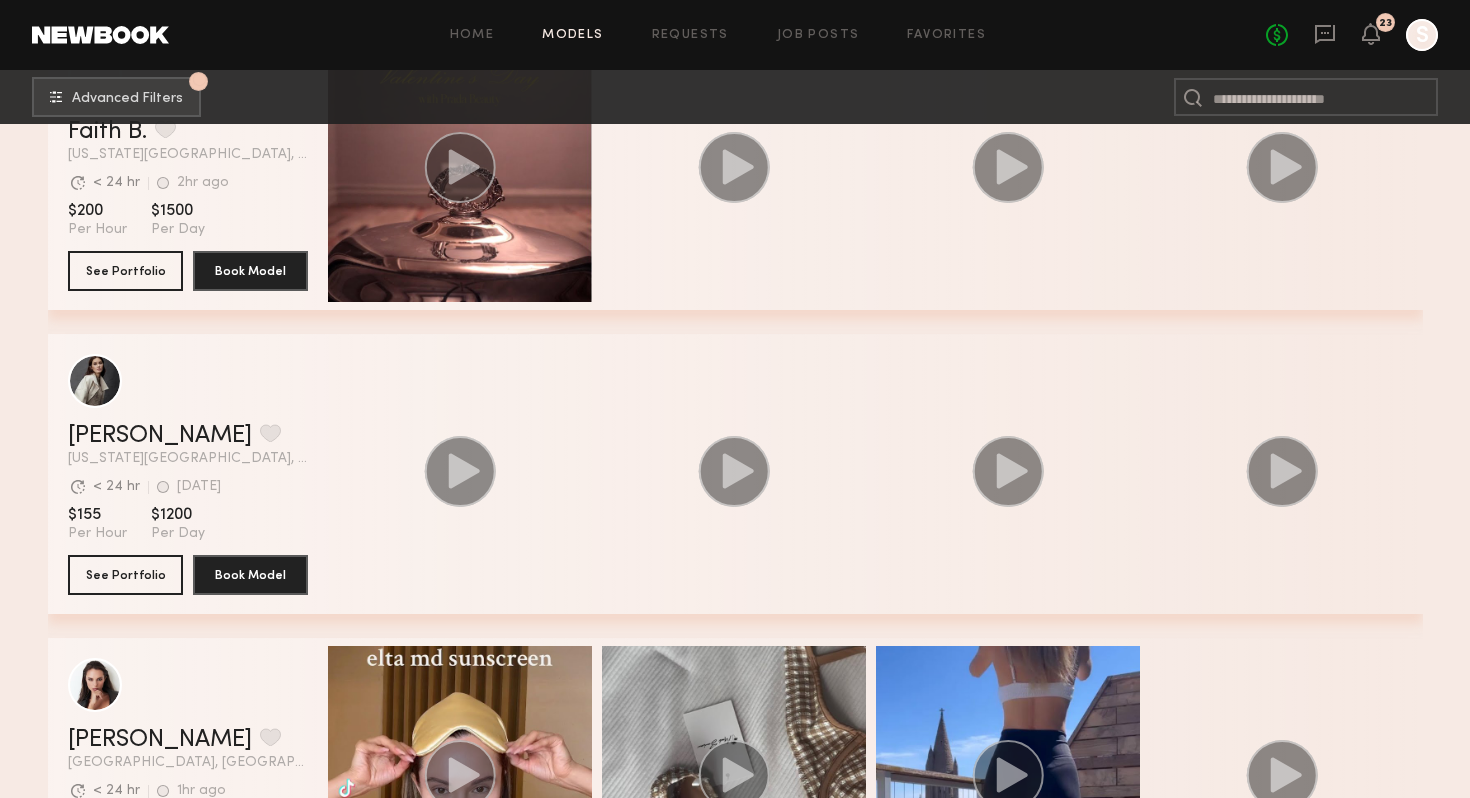 scroll, scrollTop: 1682, scrollLeft: 0, axis: vertical 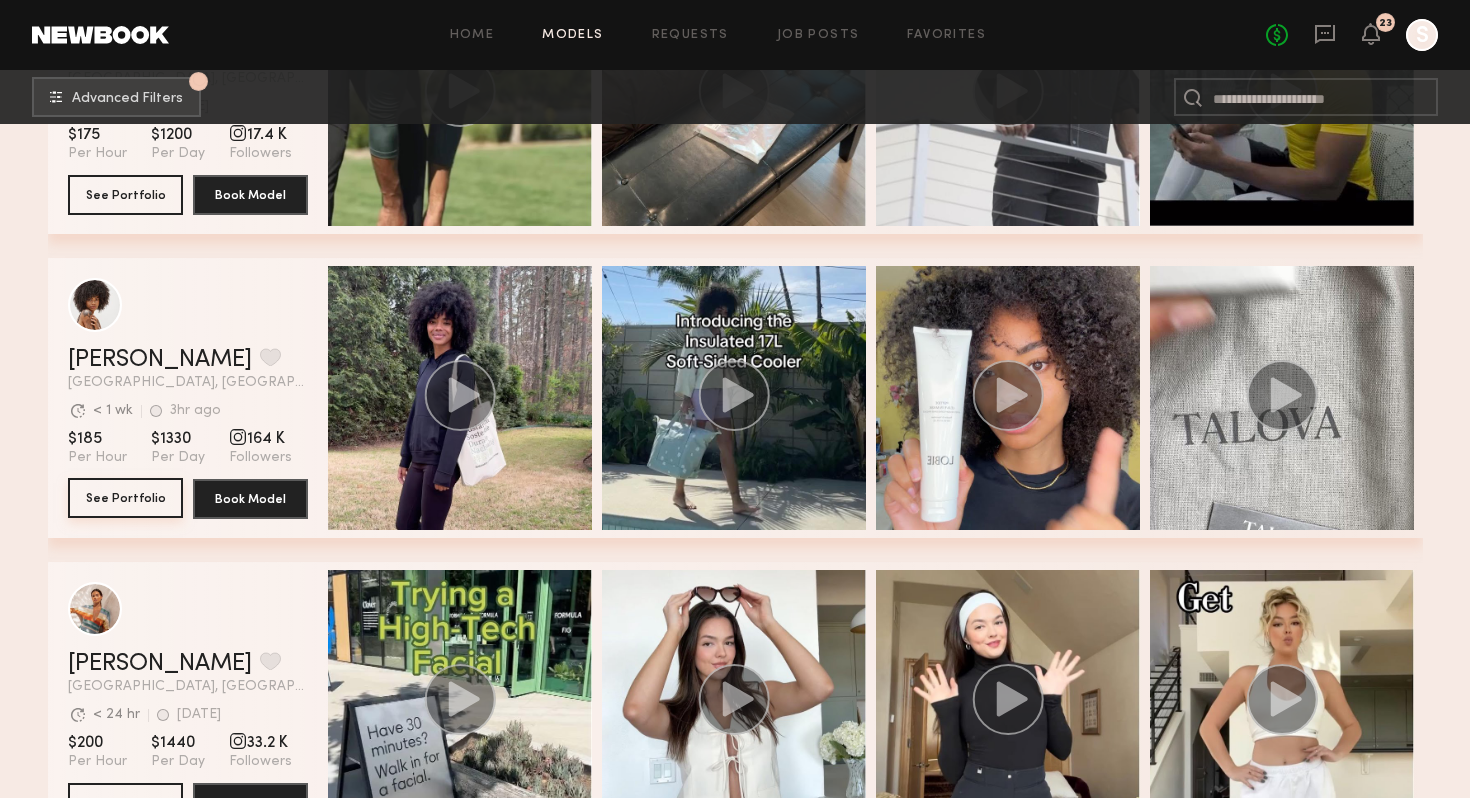 click on "See Portfolio" 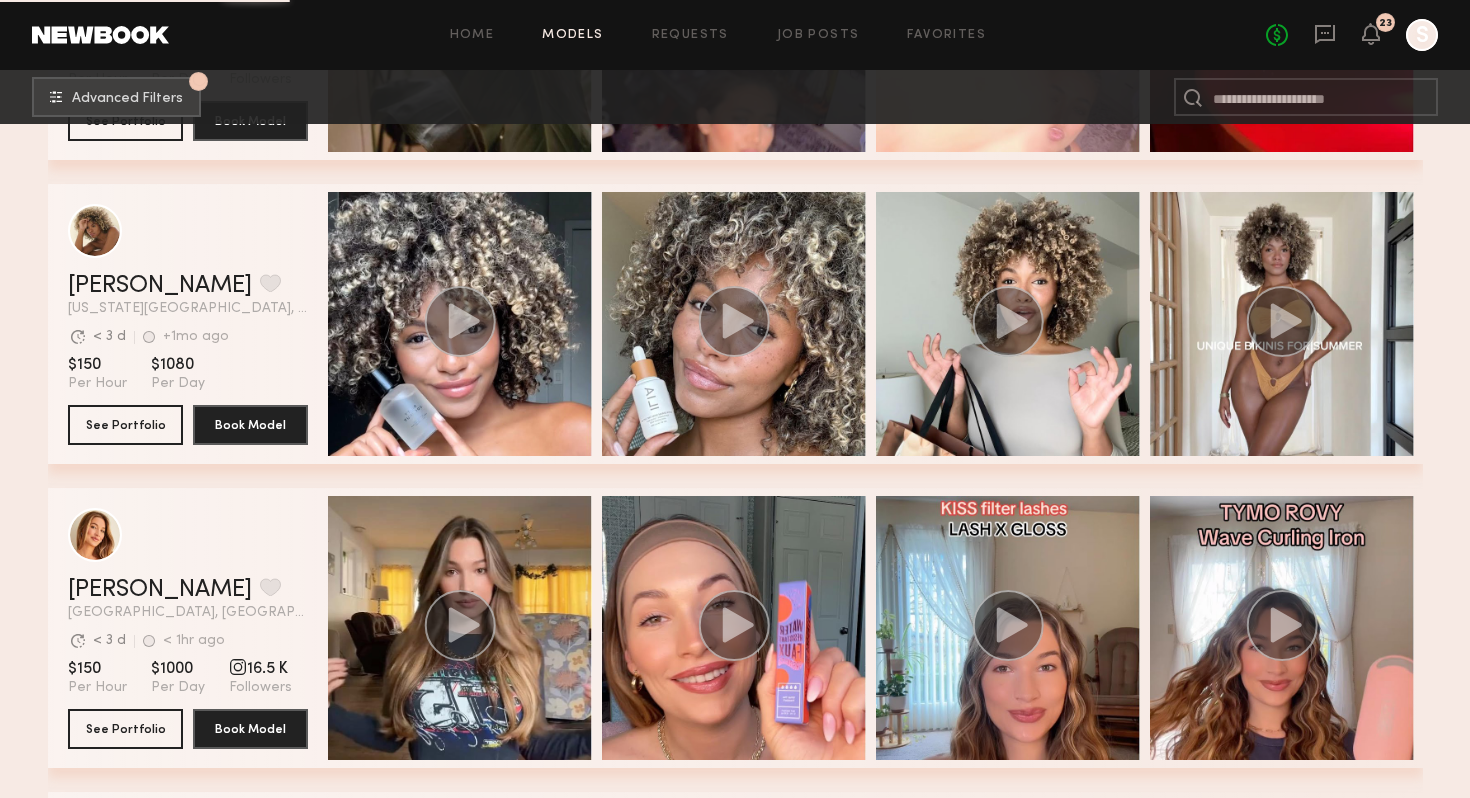 scroll, scrollTop: 21264, scrollLeft: 0, axis: vertical 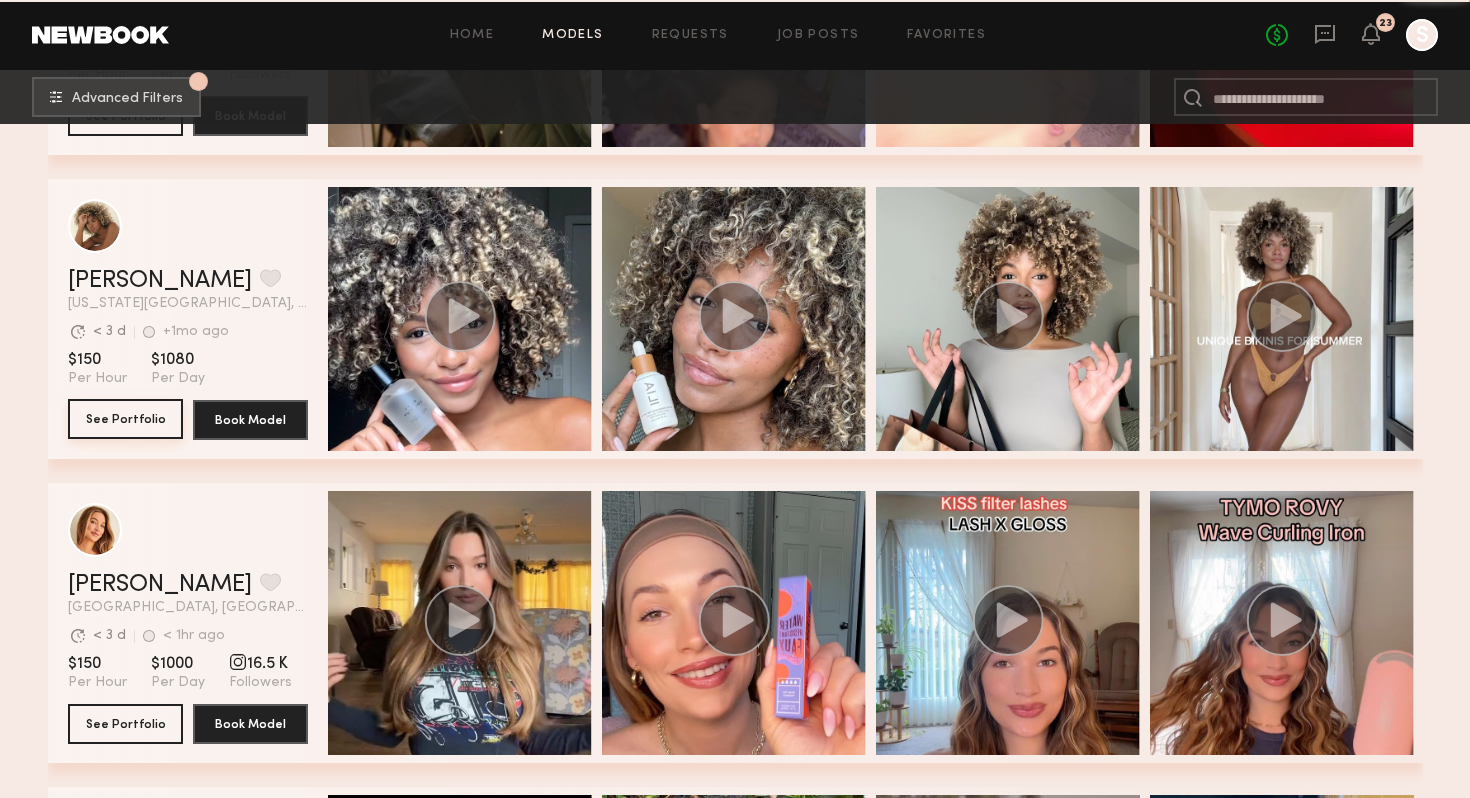click on "See Portfolio" 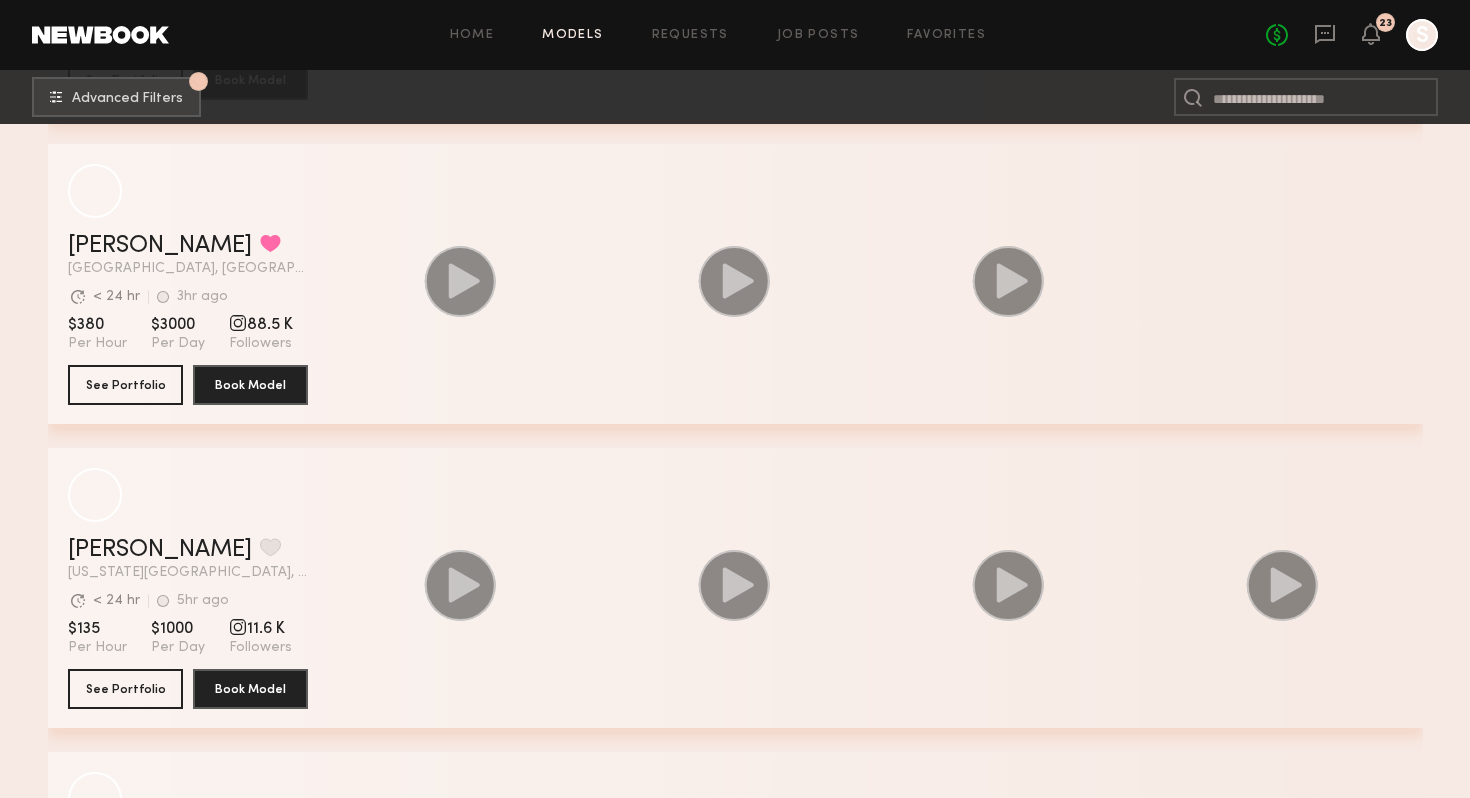 scroll, scrollTop: 29730, scrollLeft: 0, axis: vertical 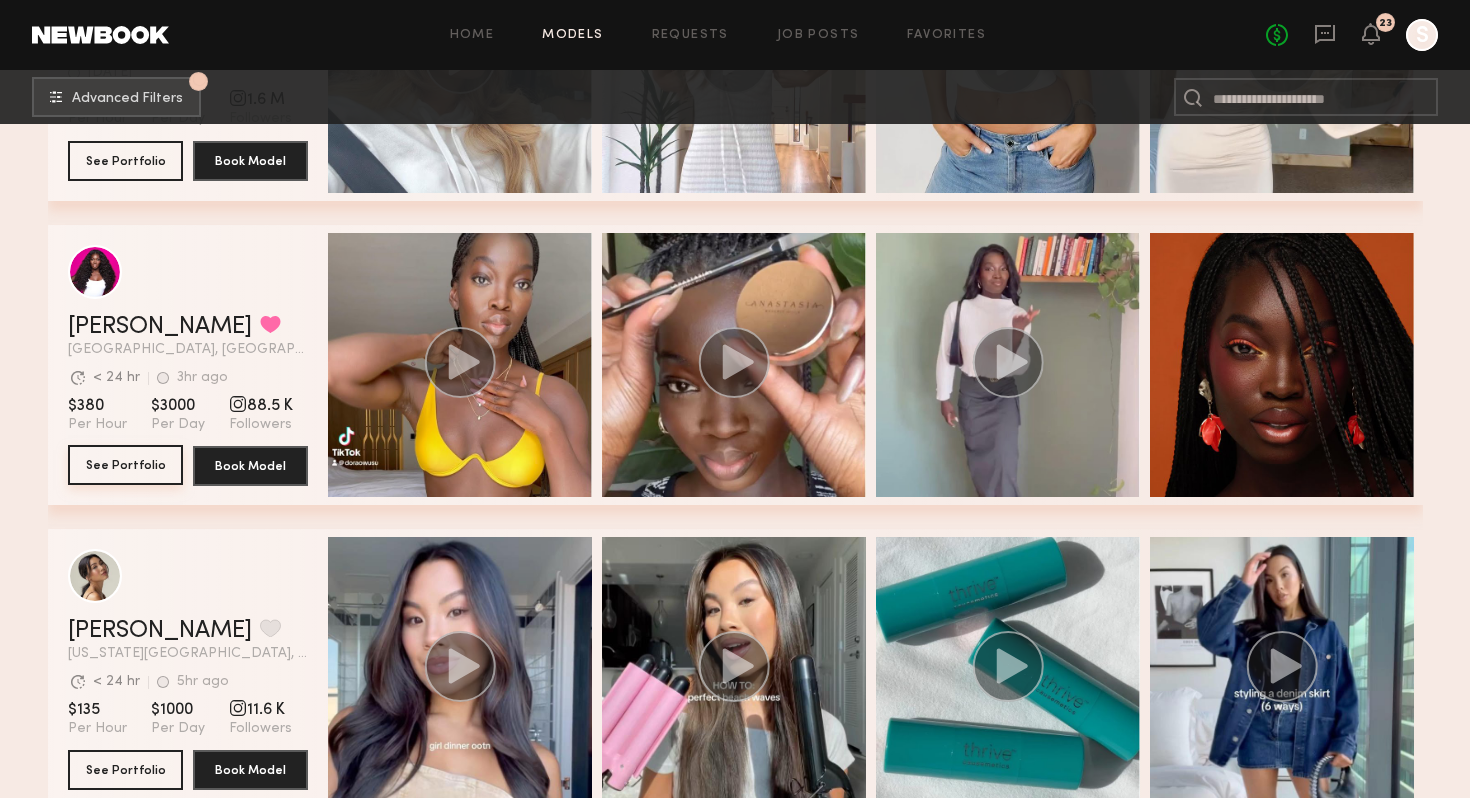 click on "See Portfolio" 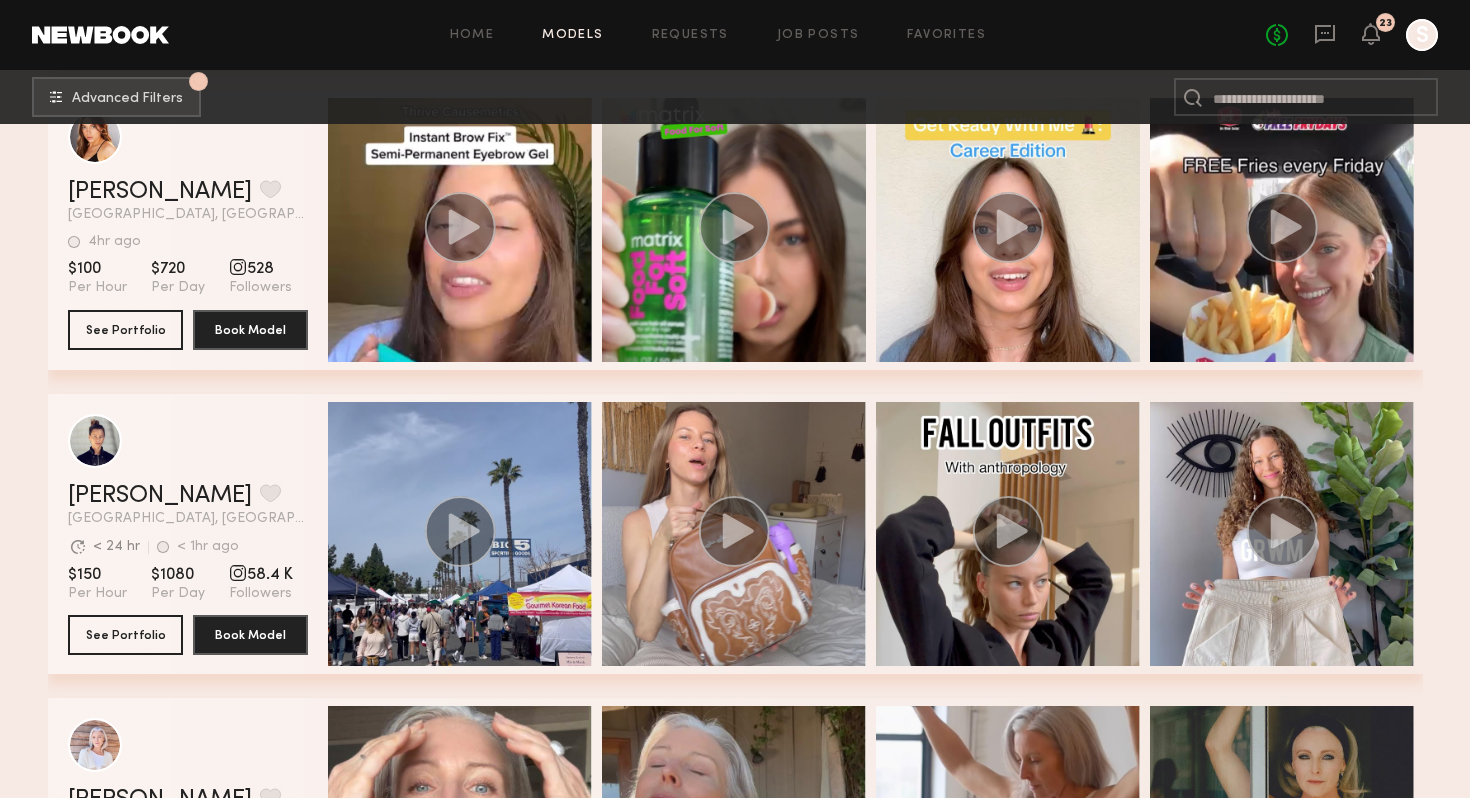 scroll, scrollTop: 16952, scrollLeft: 0, axis: vertical 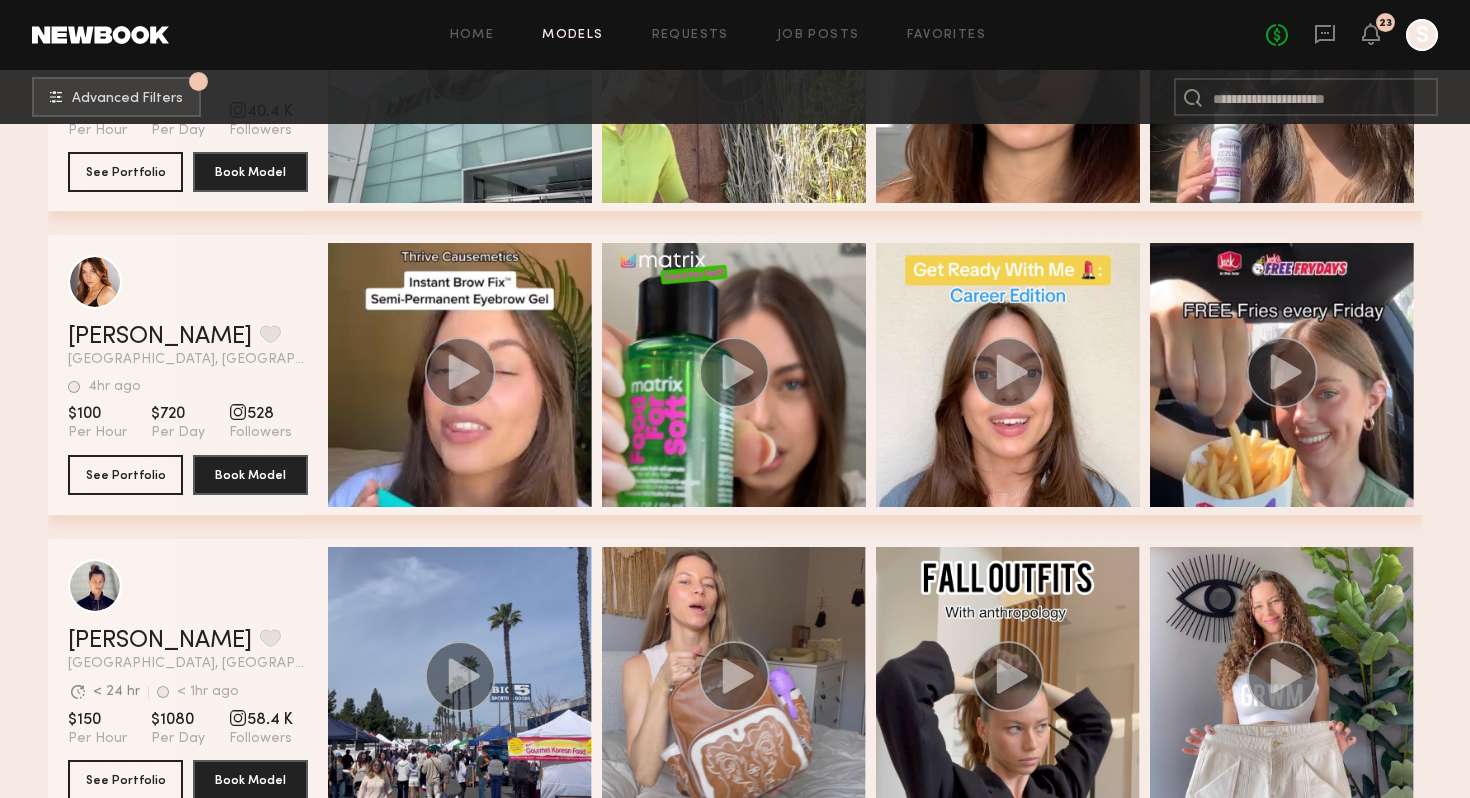 click on "Home Models Requests Job Posts Favorites Sign Out No fees up to $5,000 23 S" 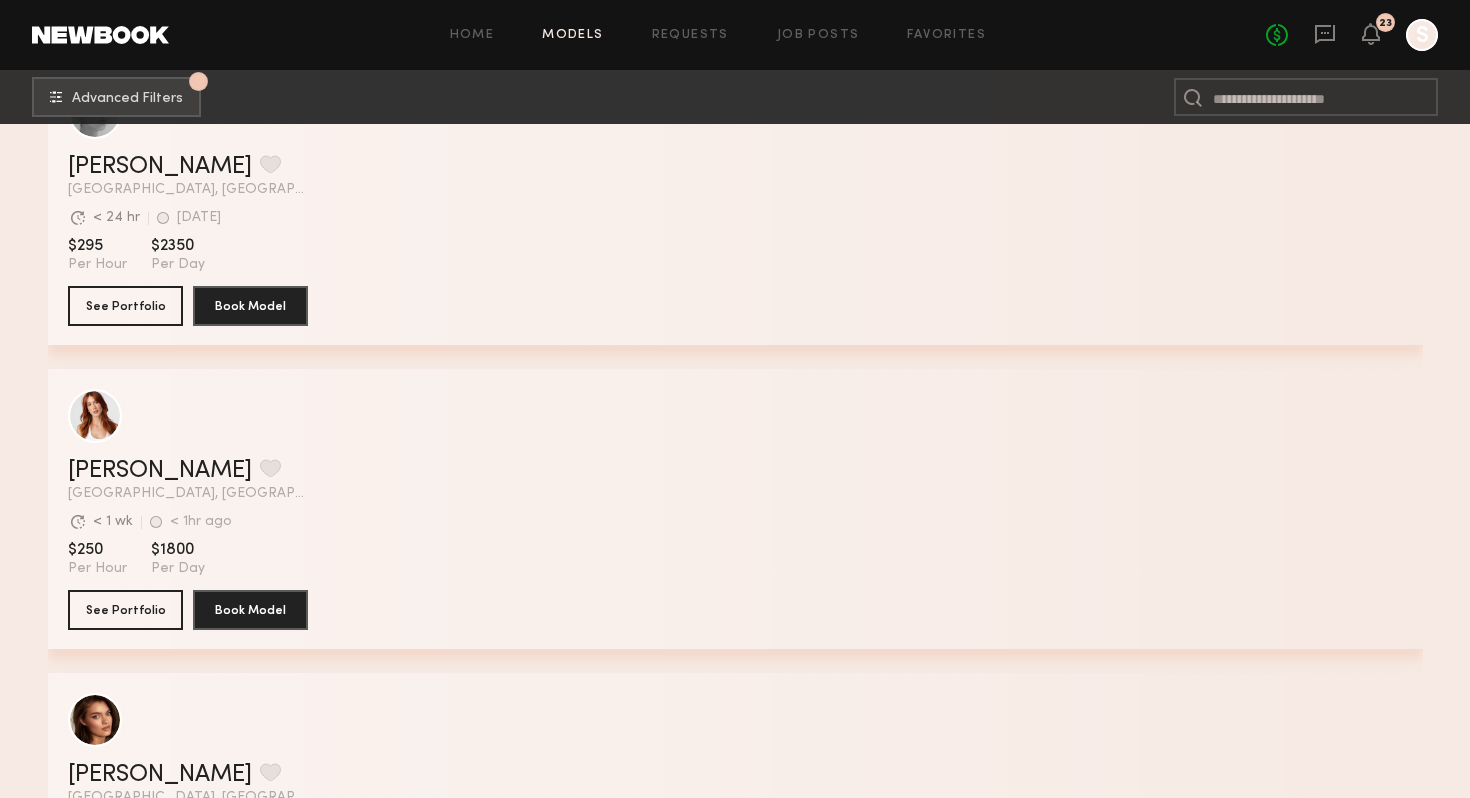 scroll, scrollTop: 0, scrollLeft: 0, axis: both 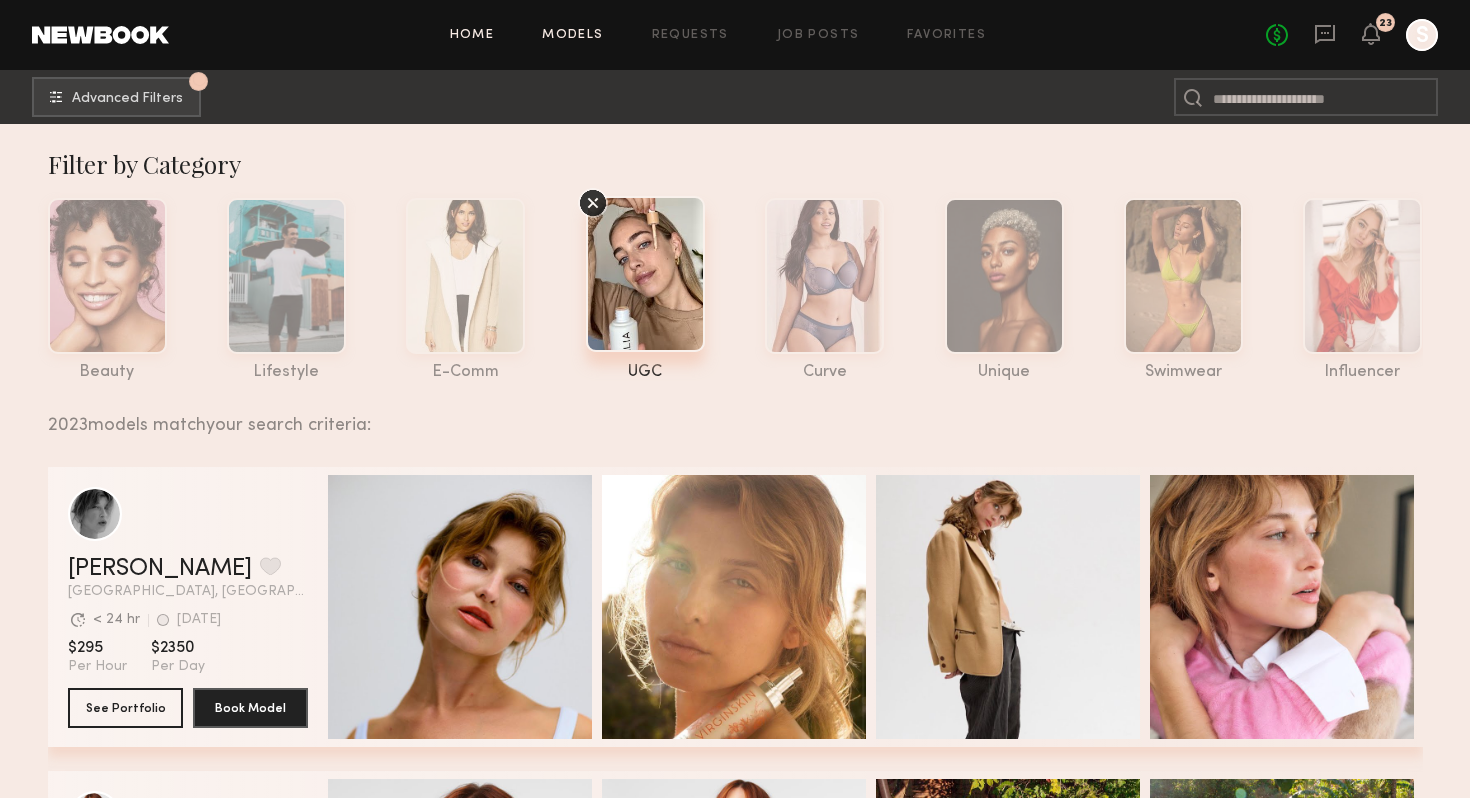 click on "Home" 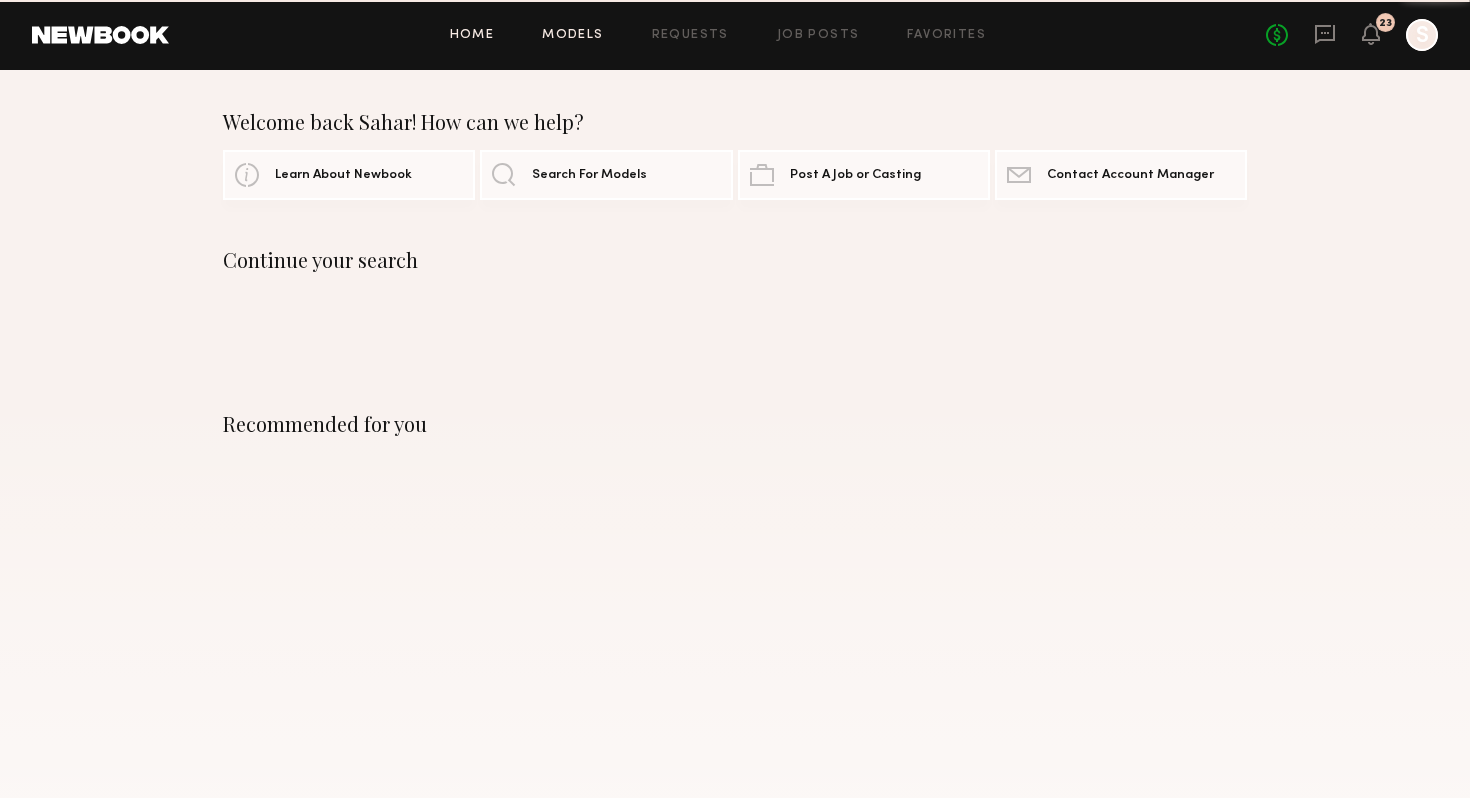 click on "Models" 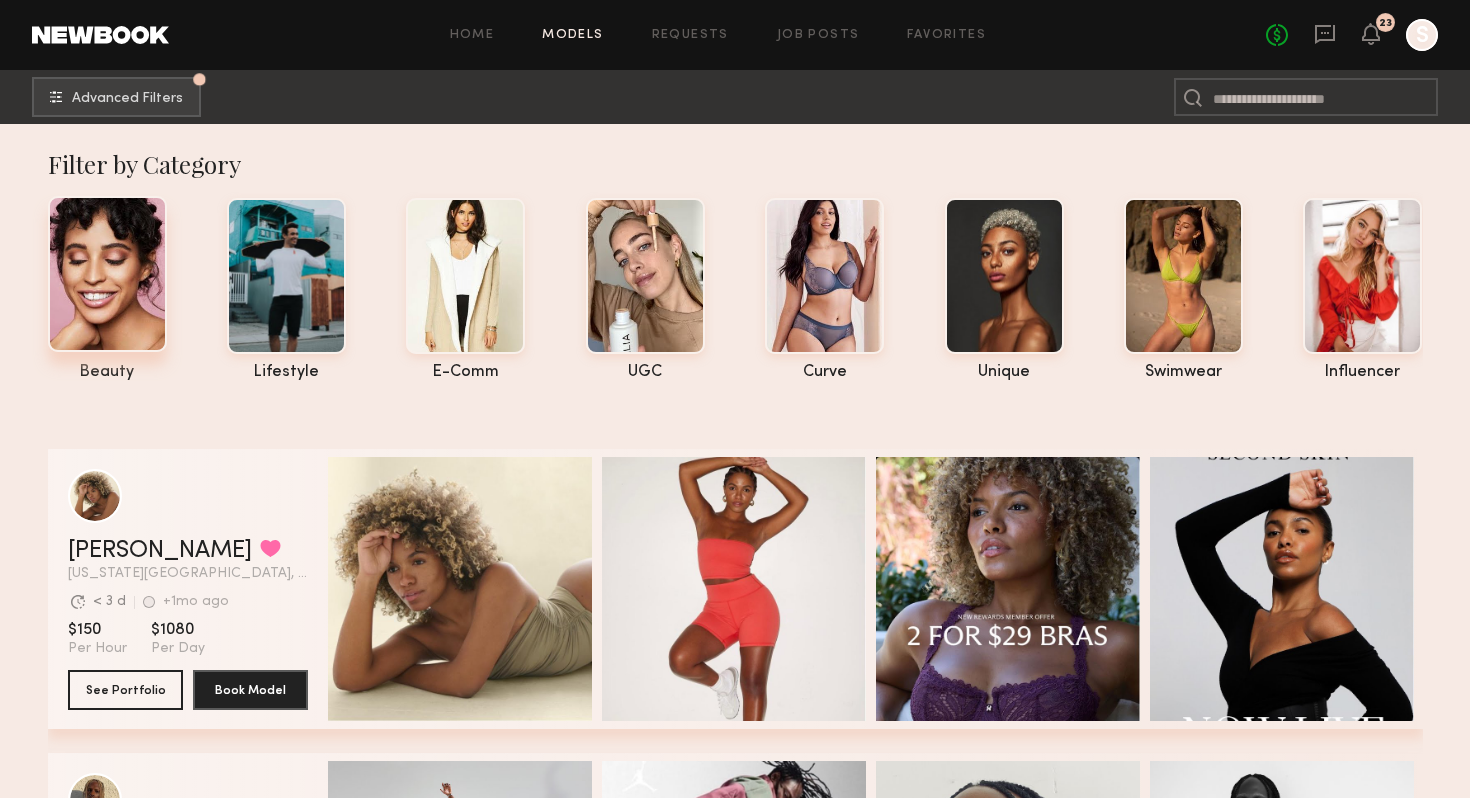 click 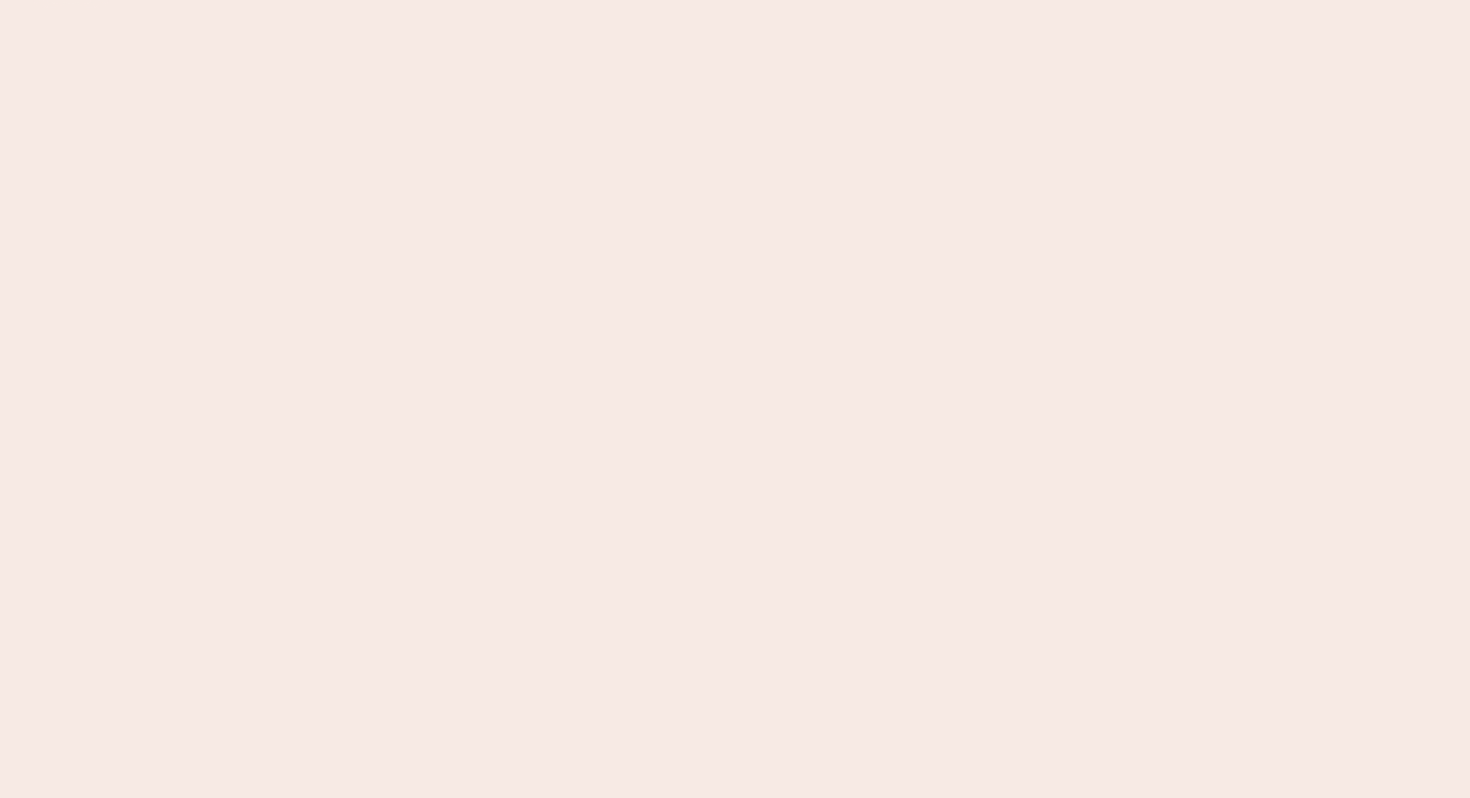 scroll, scrollTop: 0, scrollLeft: 0, axis: both 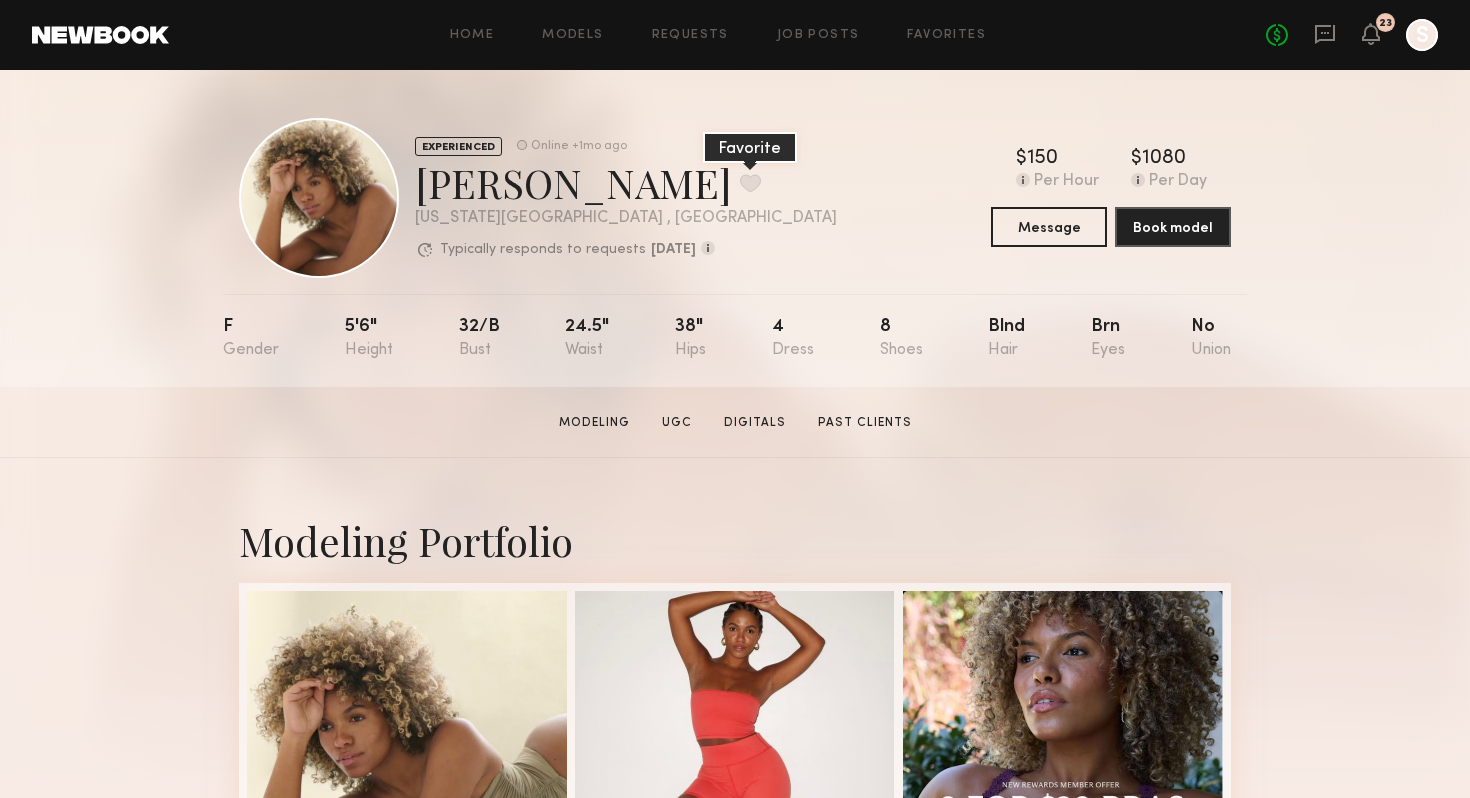 click 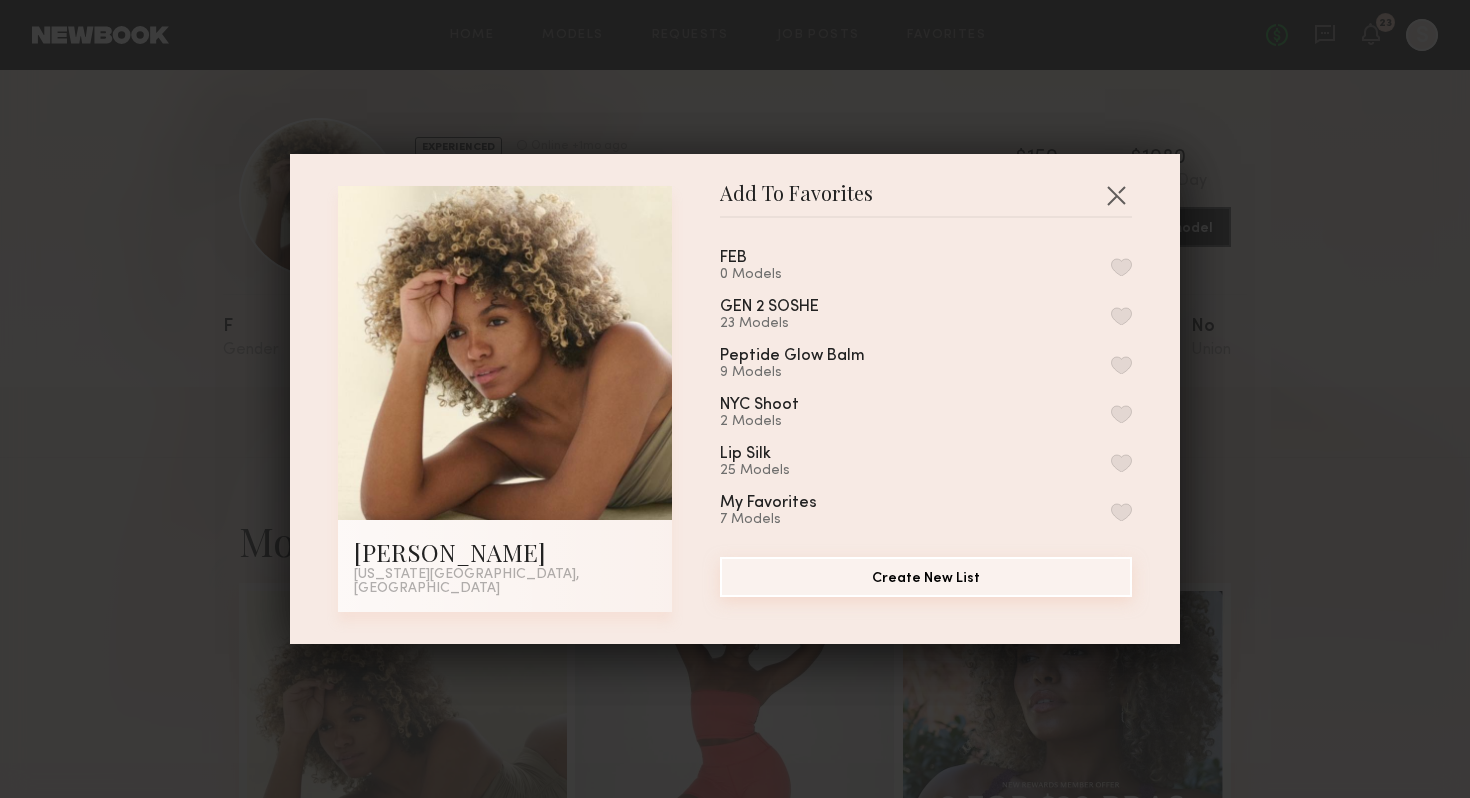 click on "Create New List" at bounding box center (926, 577) 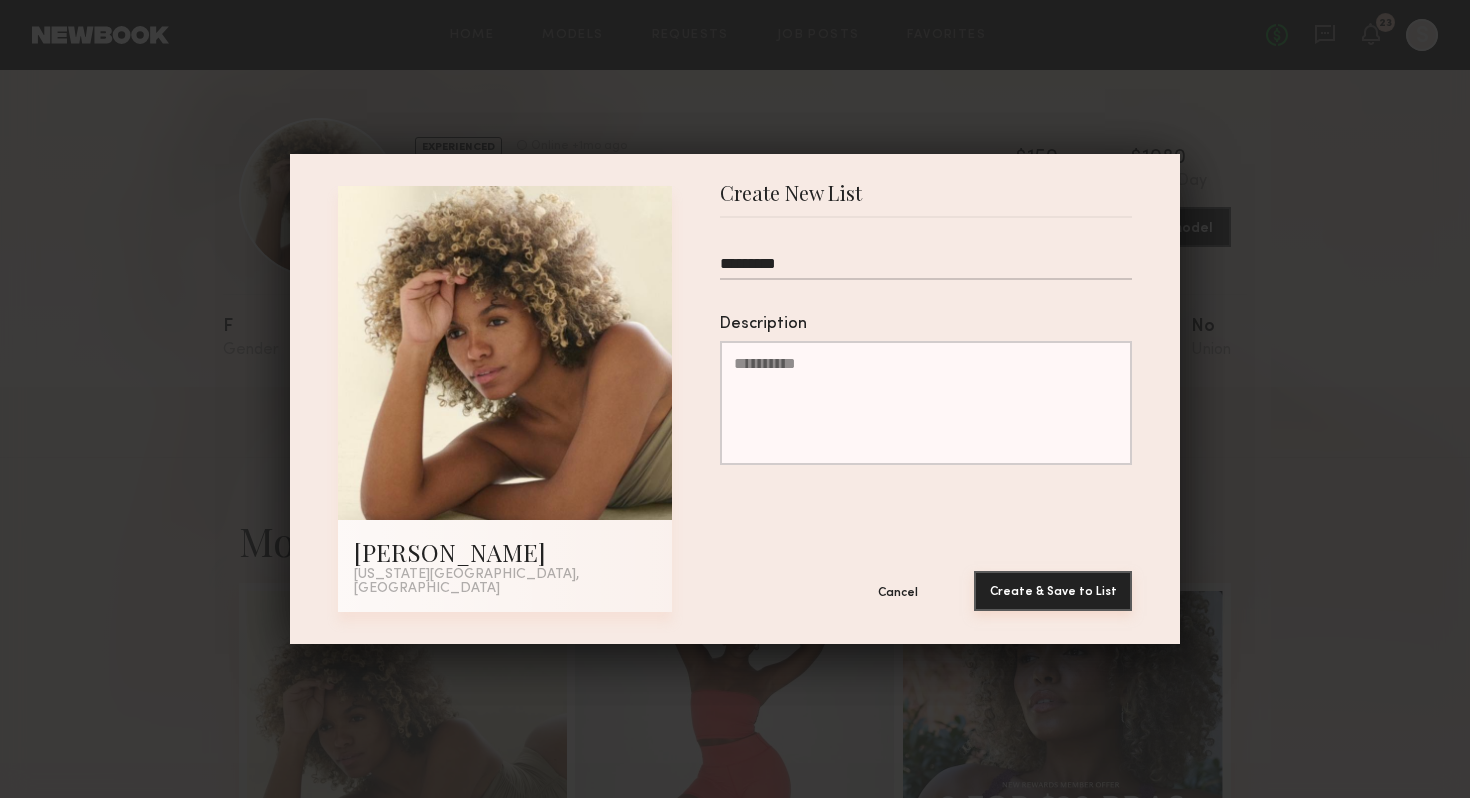 type on "*********" 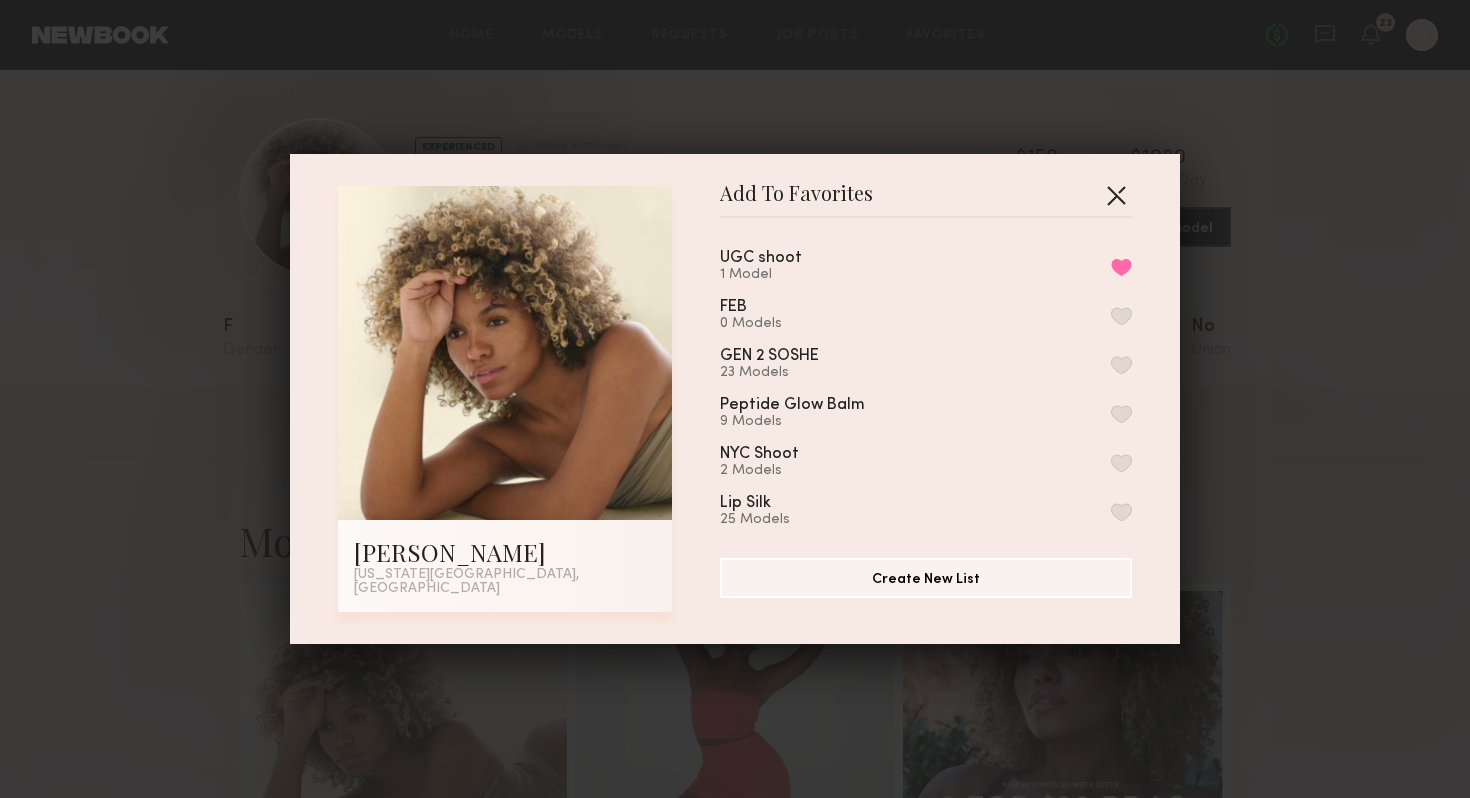 click at bounding box center [1116, 195] 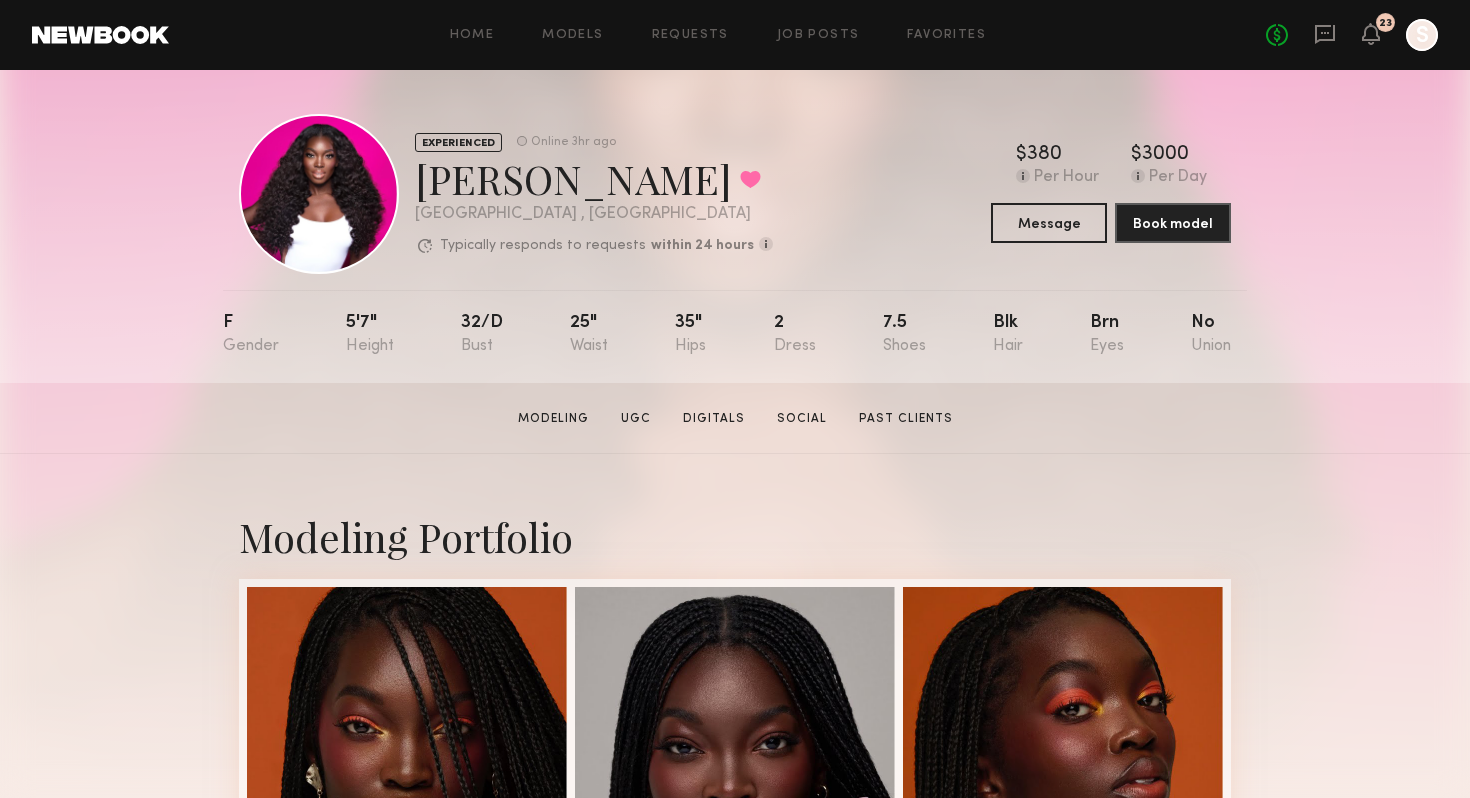 scroll, scrollTop: 0, scrollLeft: 0, axis: both 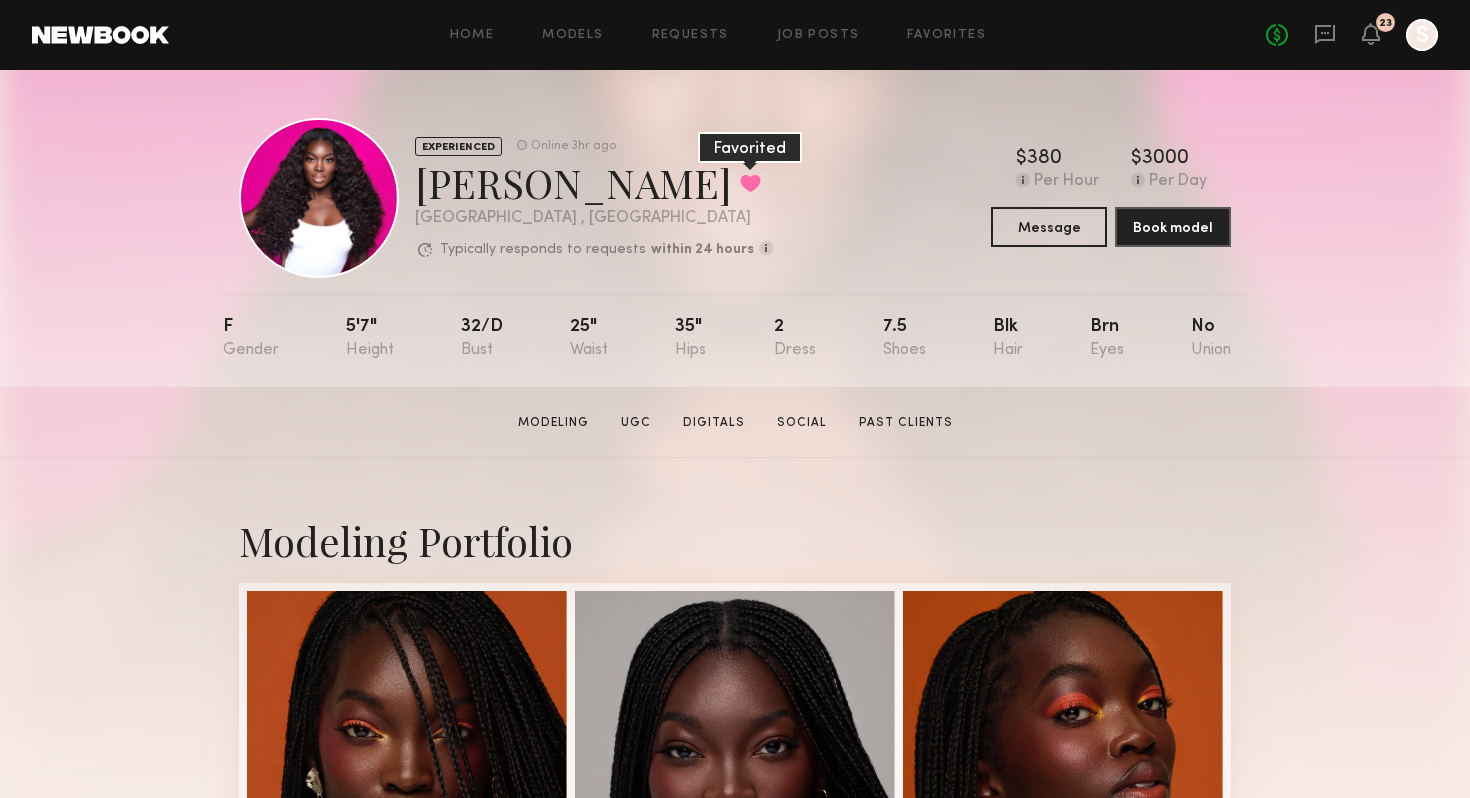 click 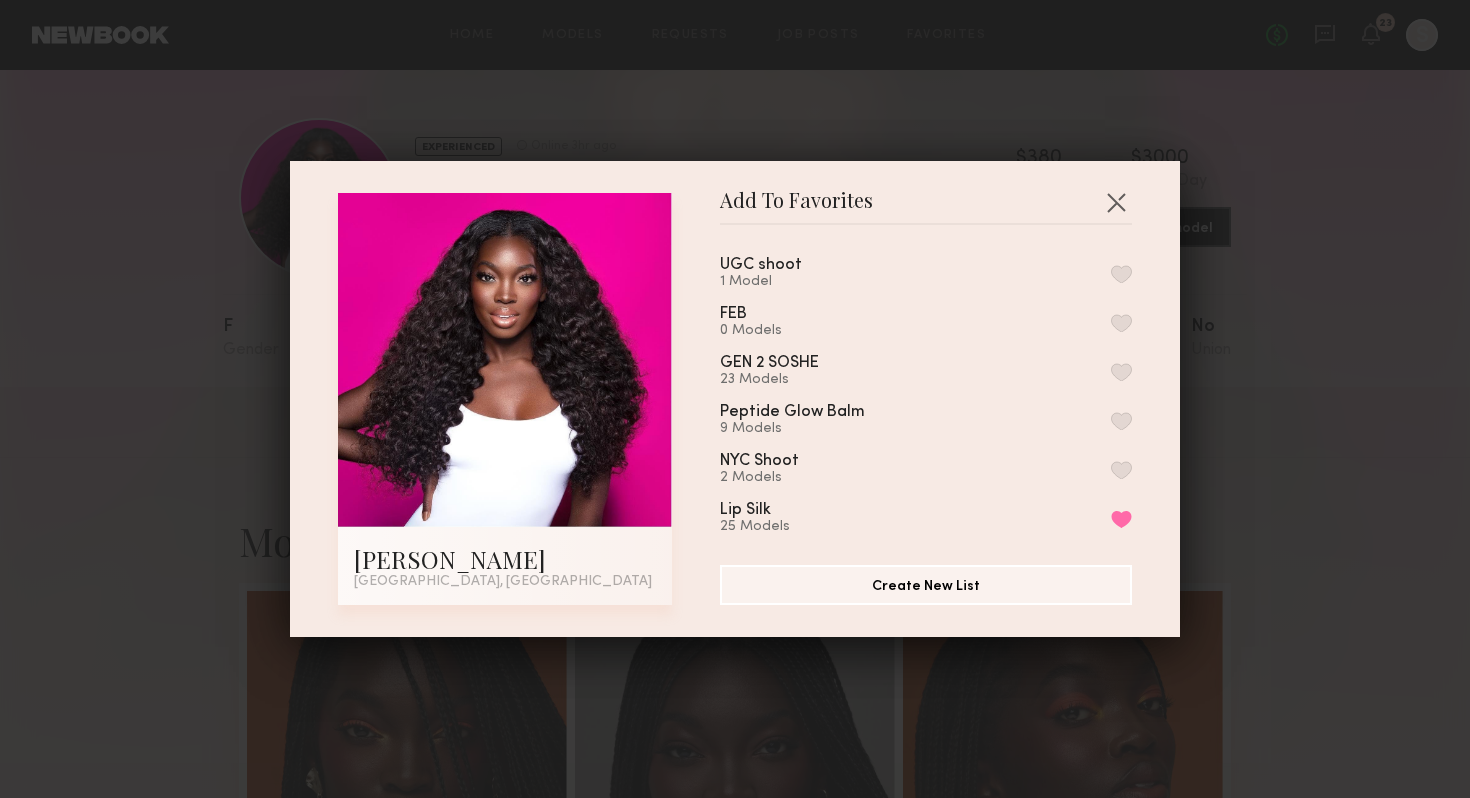 click at bounding box center (1121, 274) 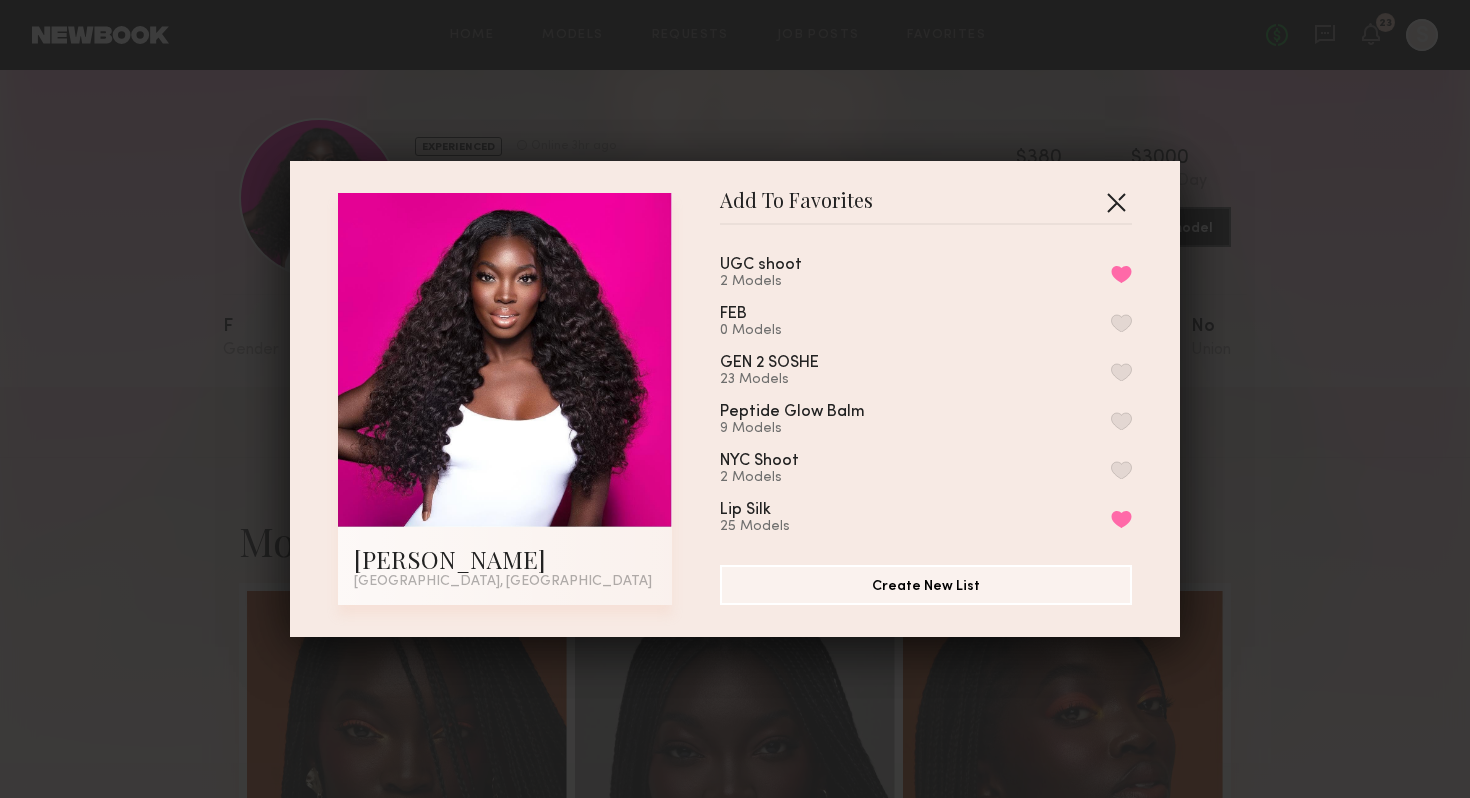 click at bounding box center (1116, 202) 